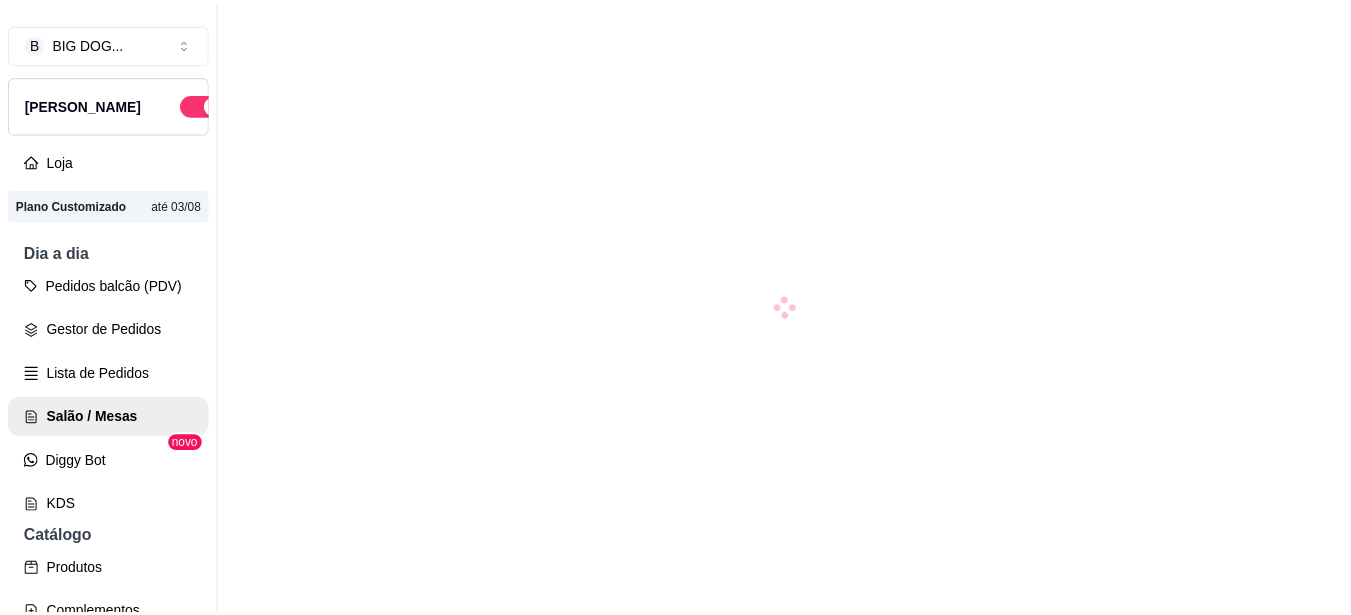 scroll, scrollTop: 0, scrollLeft: 0, axis: both 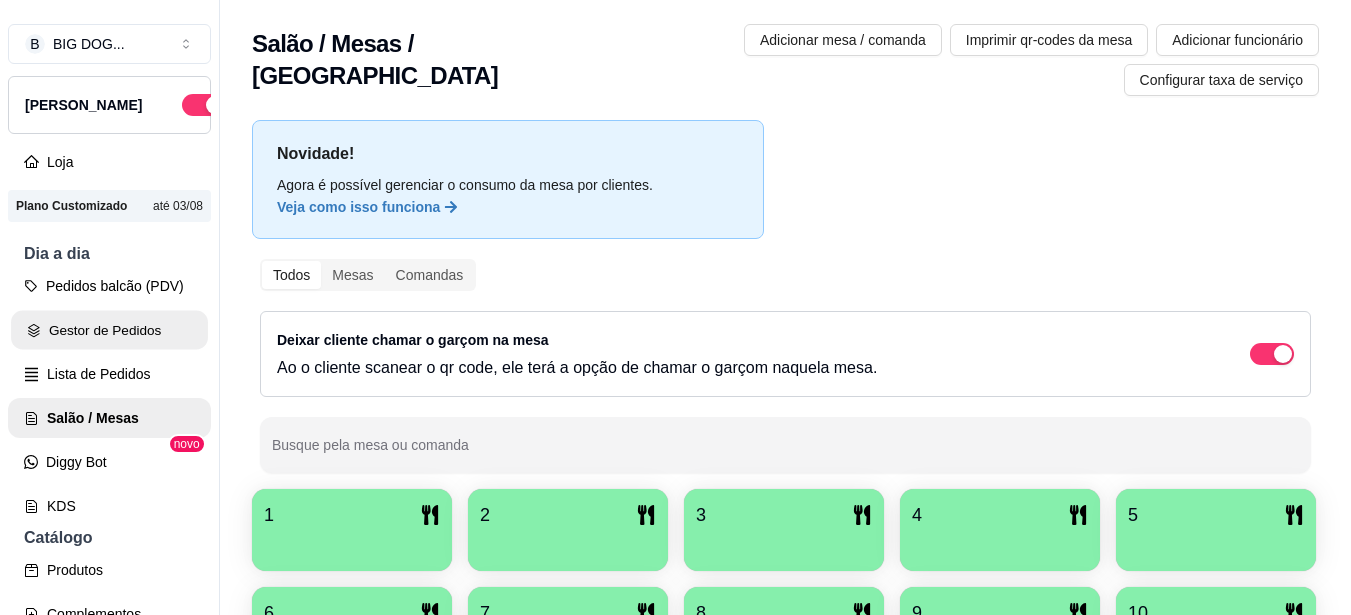 click on "Gestor de Pedidos" at bounding box center (109, 330) 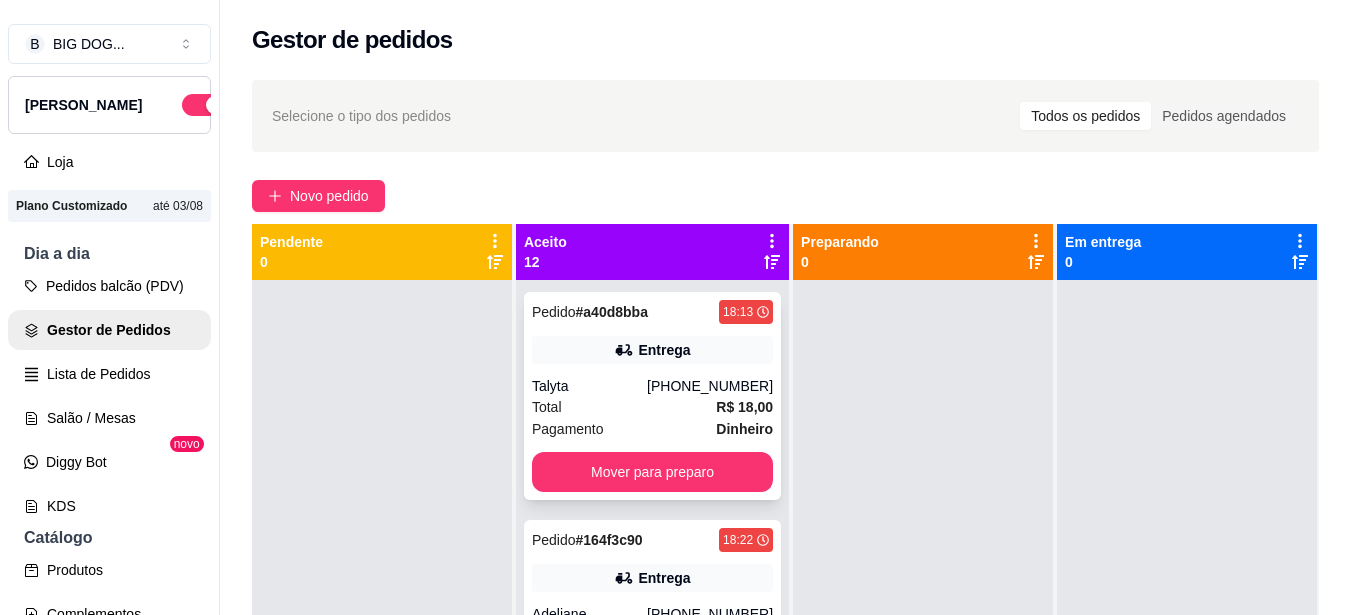 click on "Total R$ 18,00" at bounding box center (652, 407) 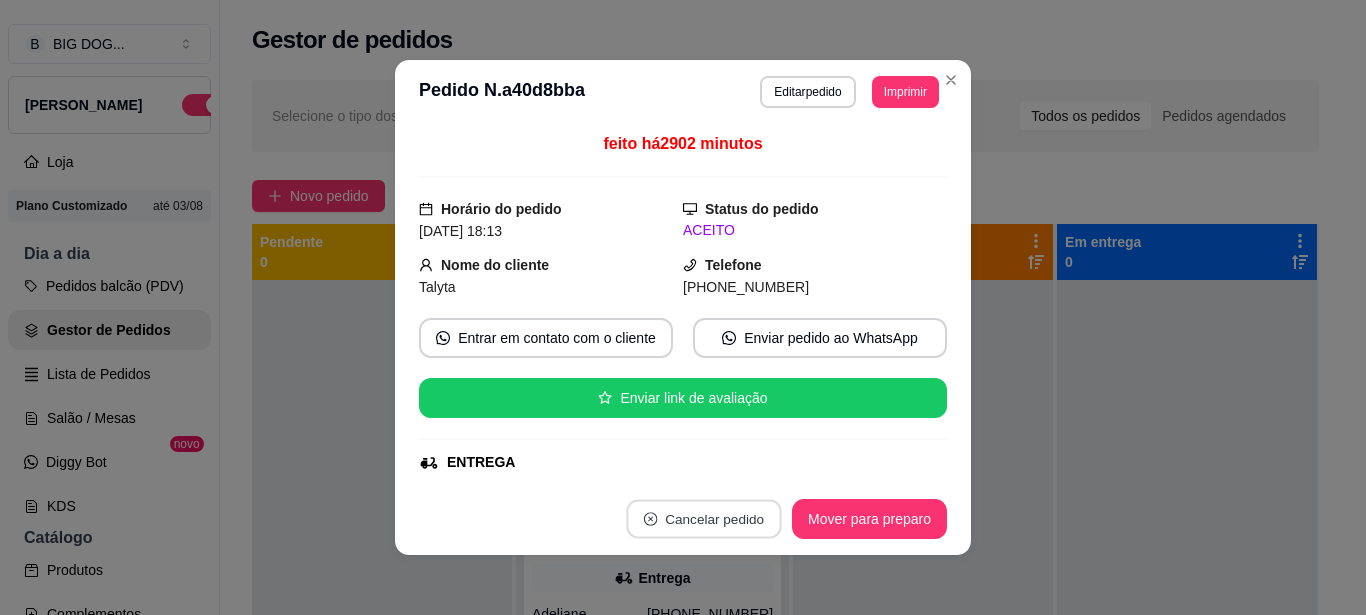 click on "Cancelar pedido" at bounding box center (703, 519) 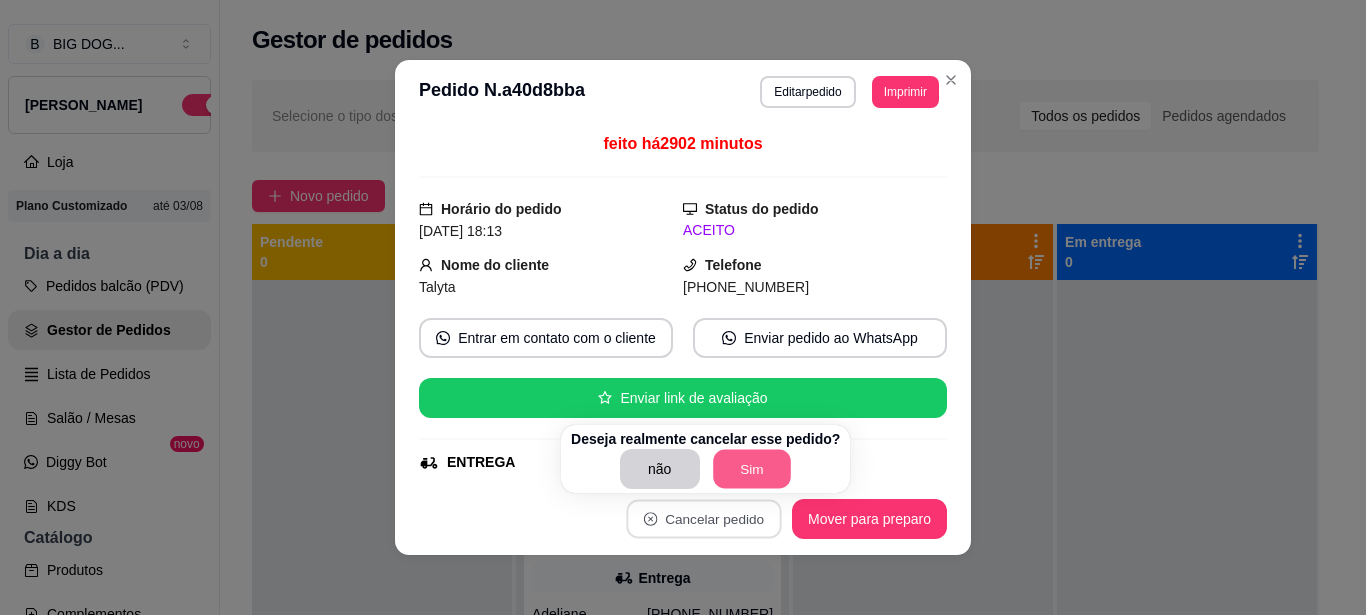 click on "Sim" at bounding box center [752, 469] 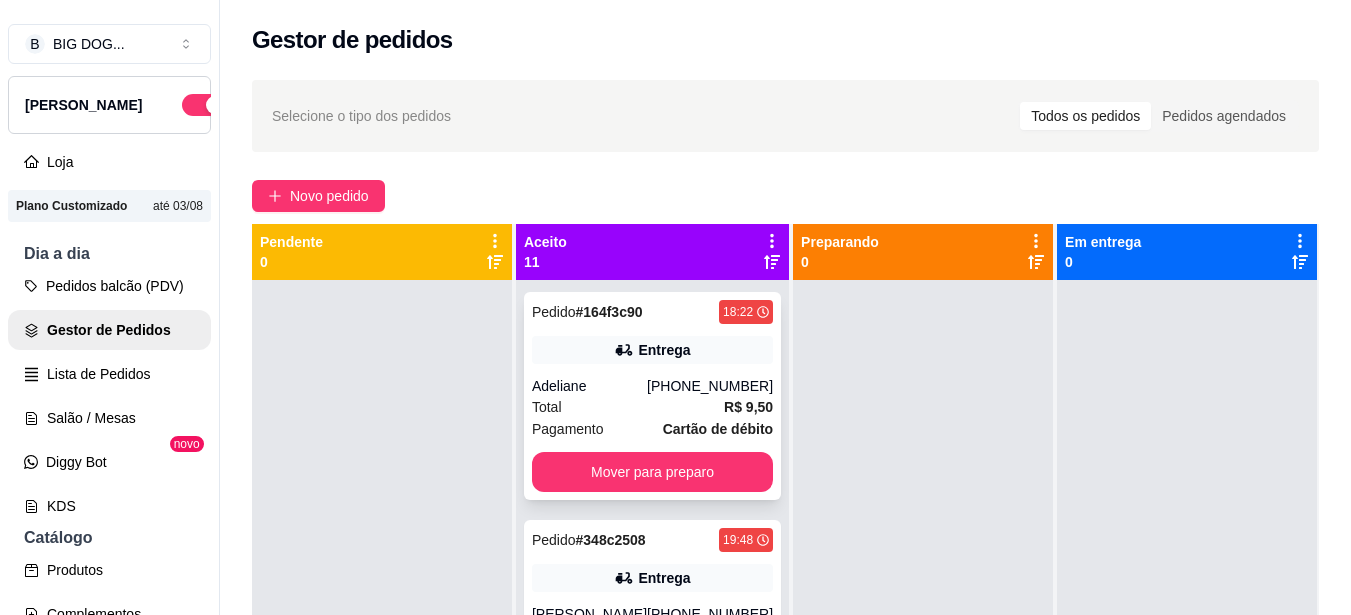 click on "R$ 9,50" at bounding box center [748, 407] 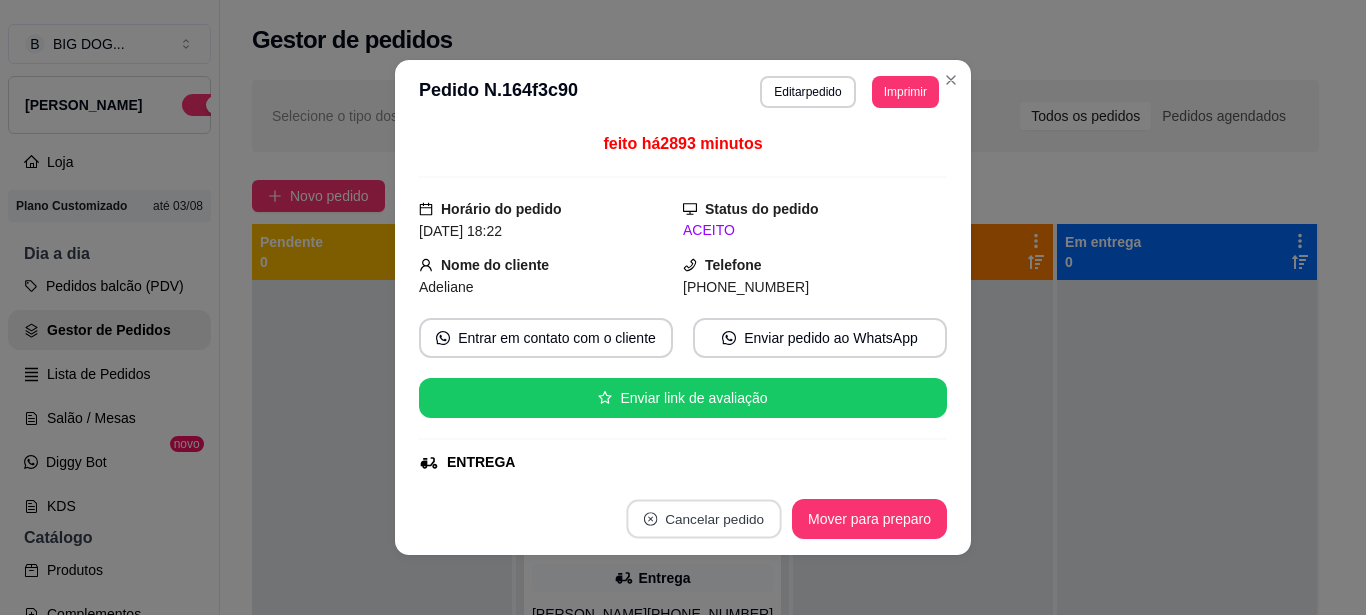 click on "Cancelar pedido" at bounding box center [703, 519] 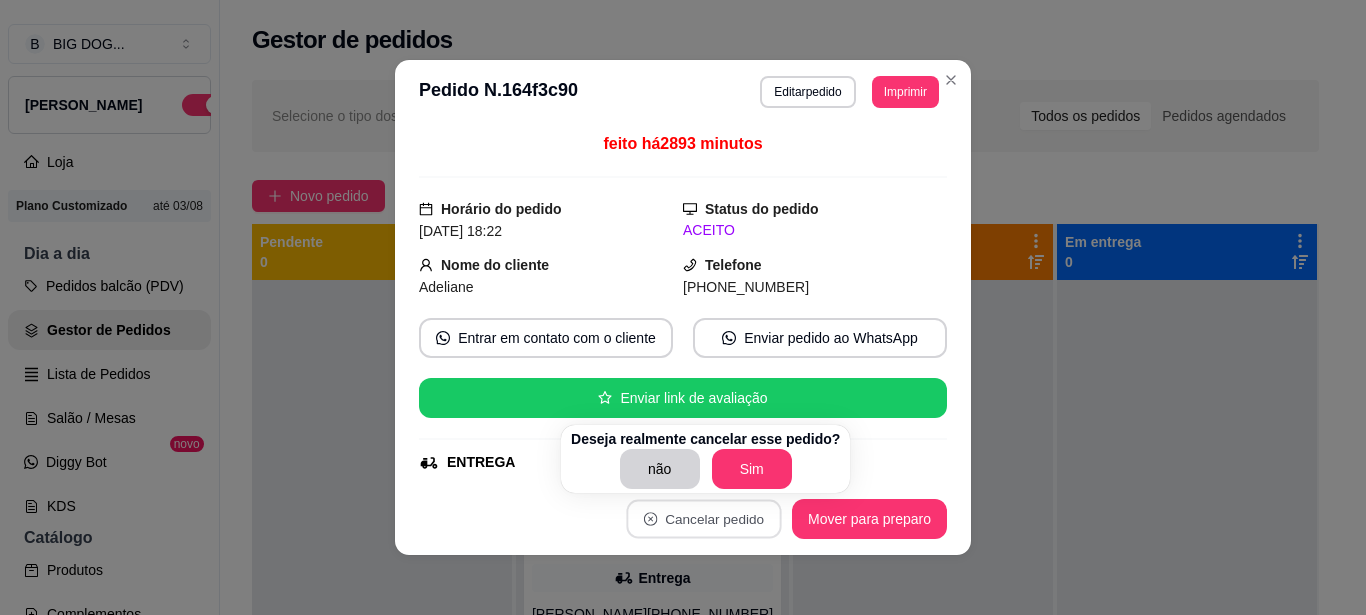 click on "Deseja realmente cancelar esse pedido?" at bounding box center [705, 439] 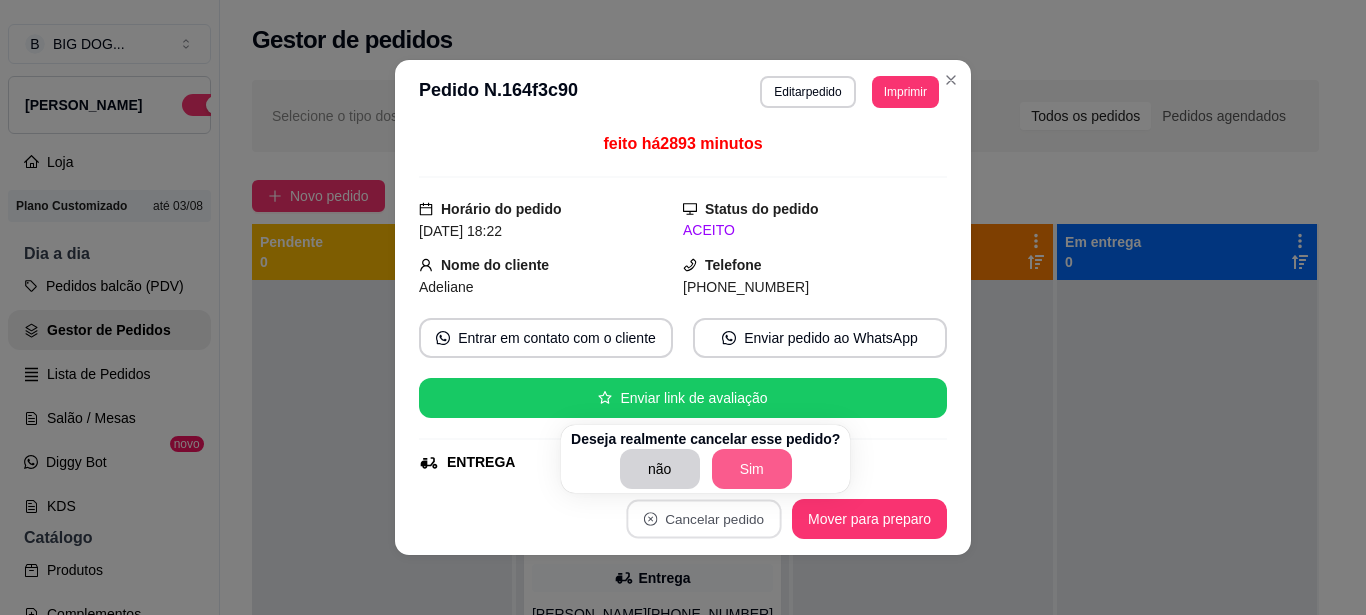 click on "Sim" at bounding box center [752, 469] 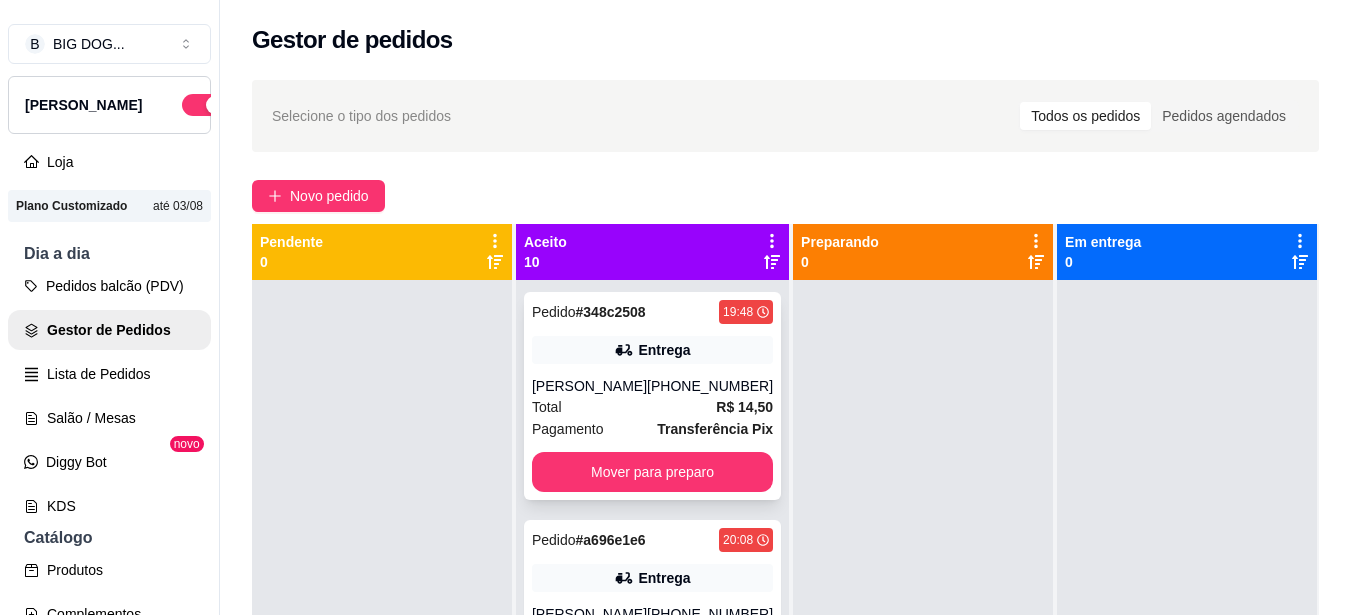 click on "[PHONE_NUMBER]" at bounding box center (710, 386) 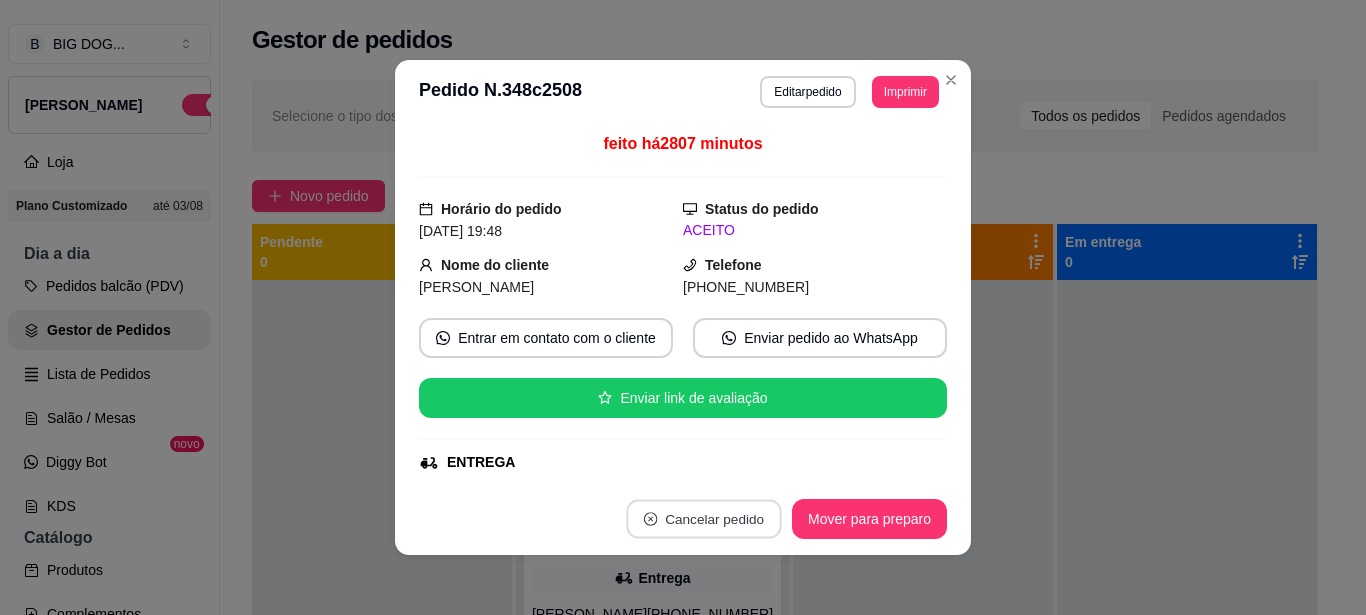 click on "Cancelar pedido" at bounding box center (703, 519) 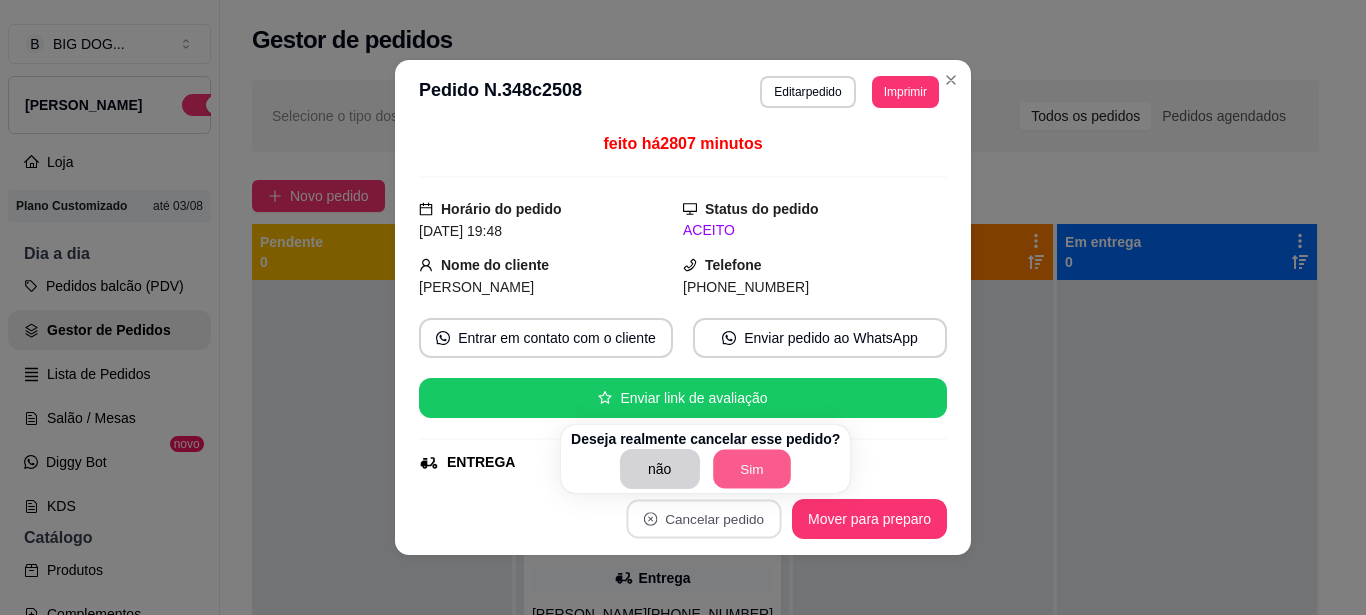 click on "Sim" at bounding box center (752, 469) 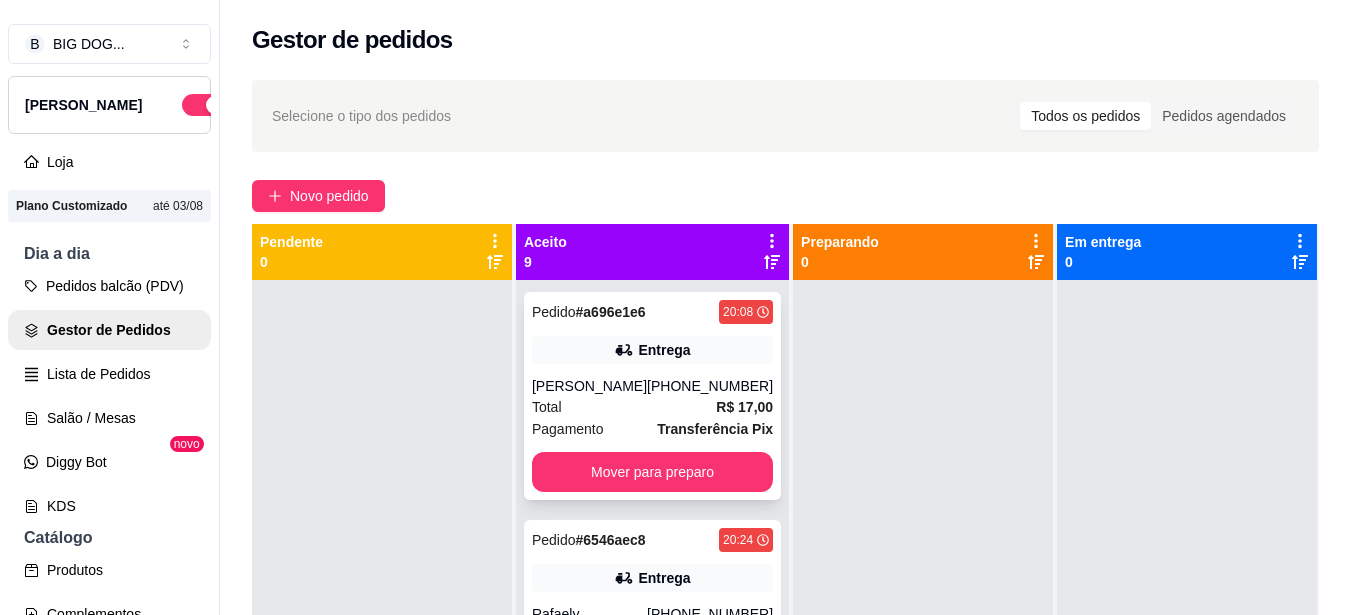 click on "Total R$ 17,00" at bounding box center [652, 407] 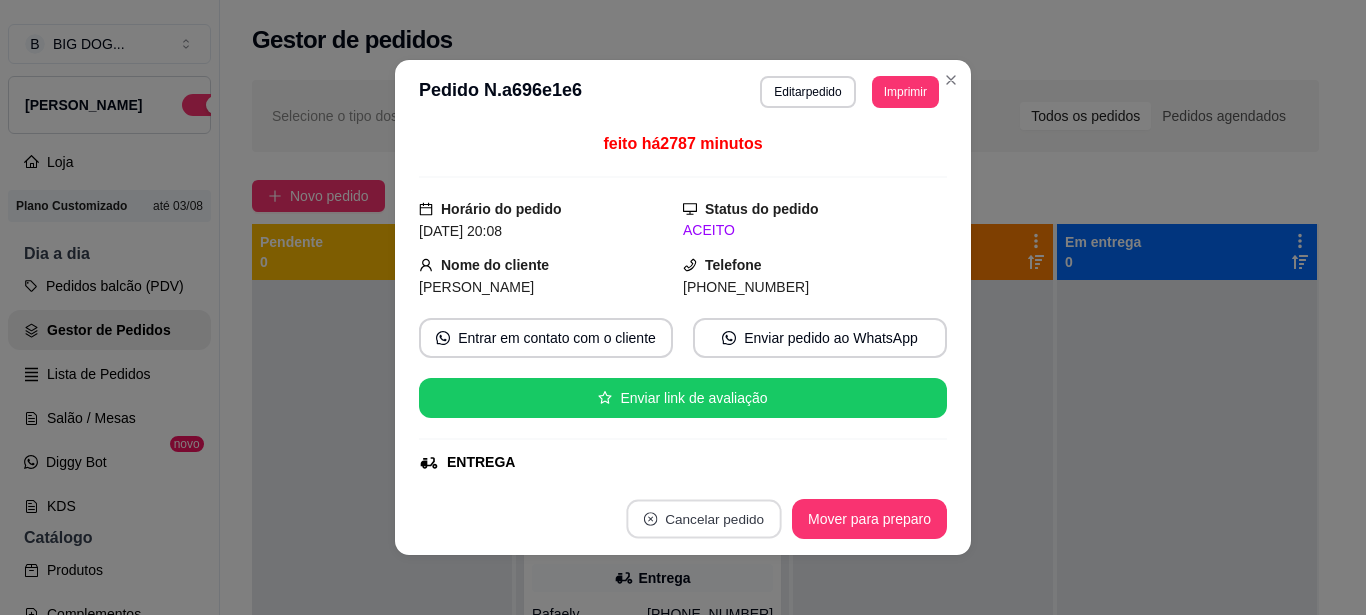 click on "Cancelar pedido" at bounding box center (703, 519) 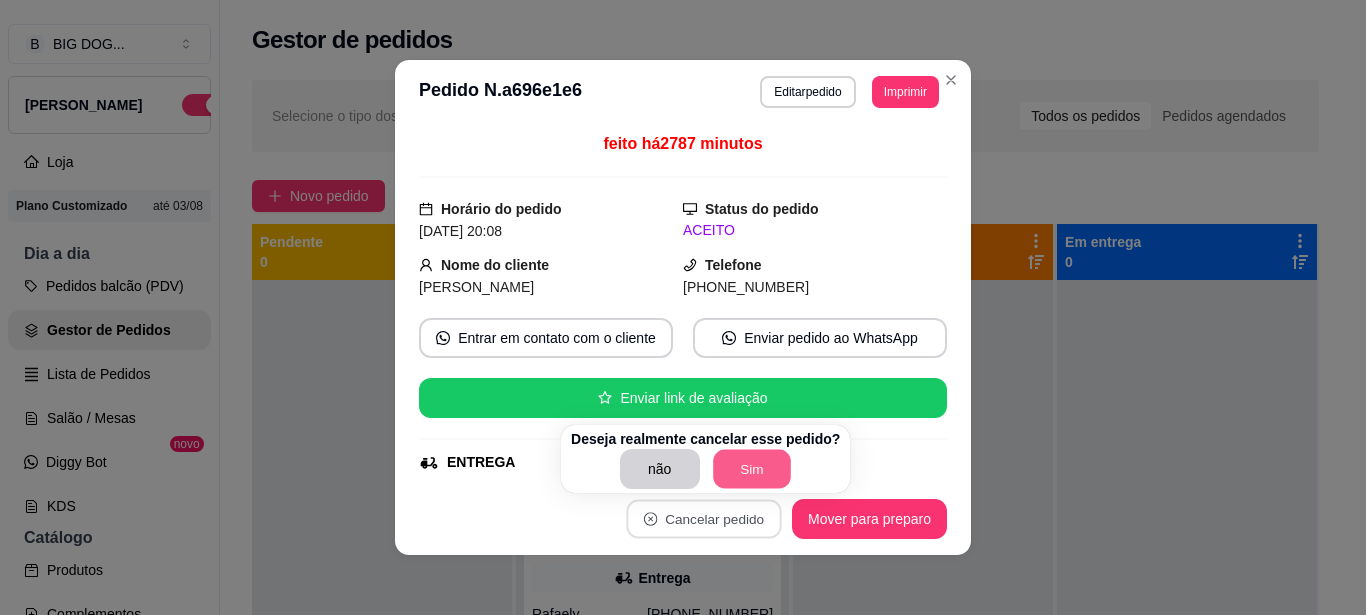click on "Sim" at bounding box center (752, 469) 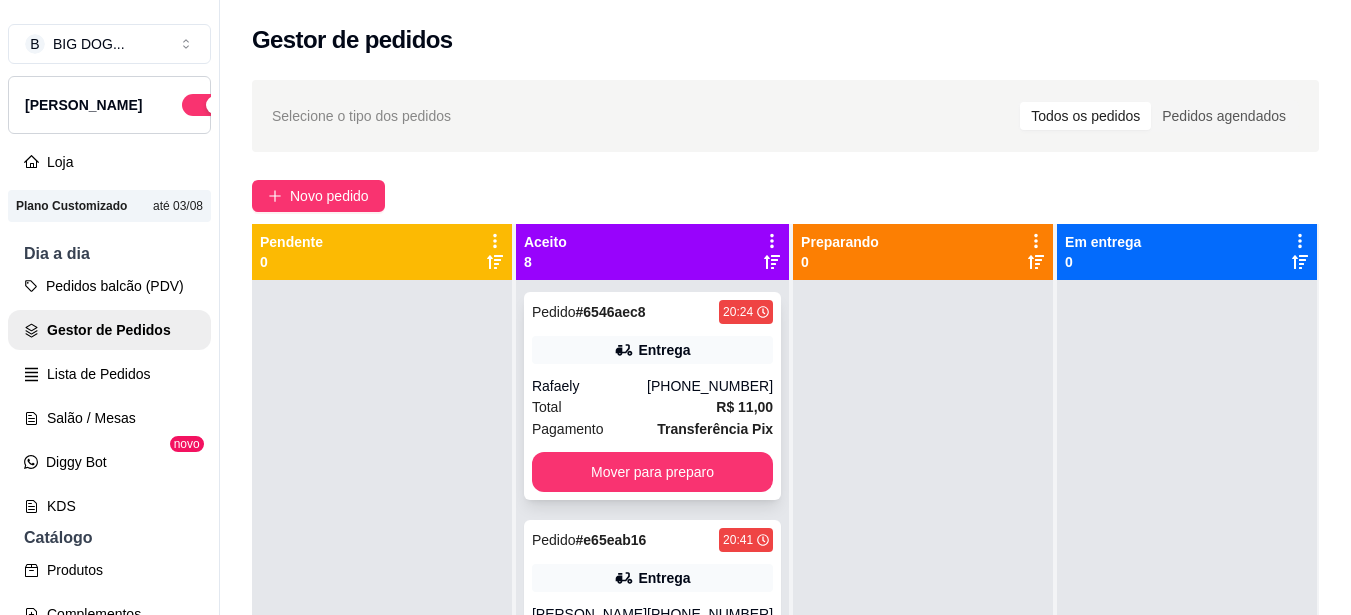click on "Total R$ 11,00" at bounding box center [652, 407] 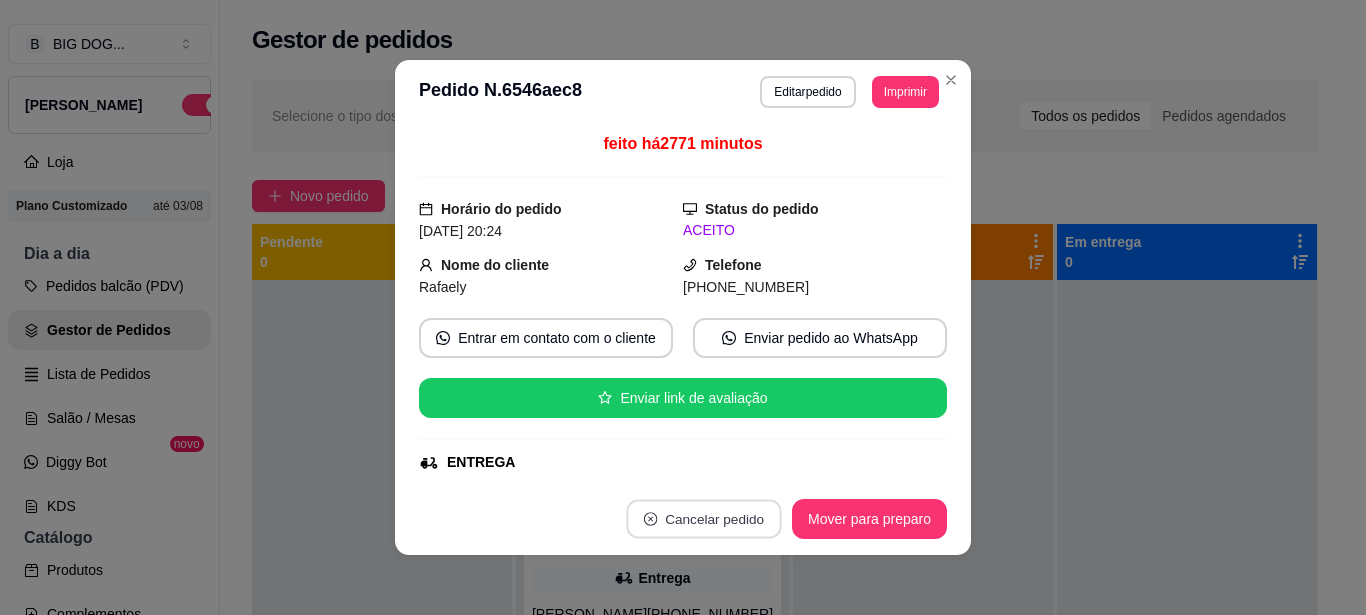 click on "Cancelar pedido" at bounding box center [703, 519] 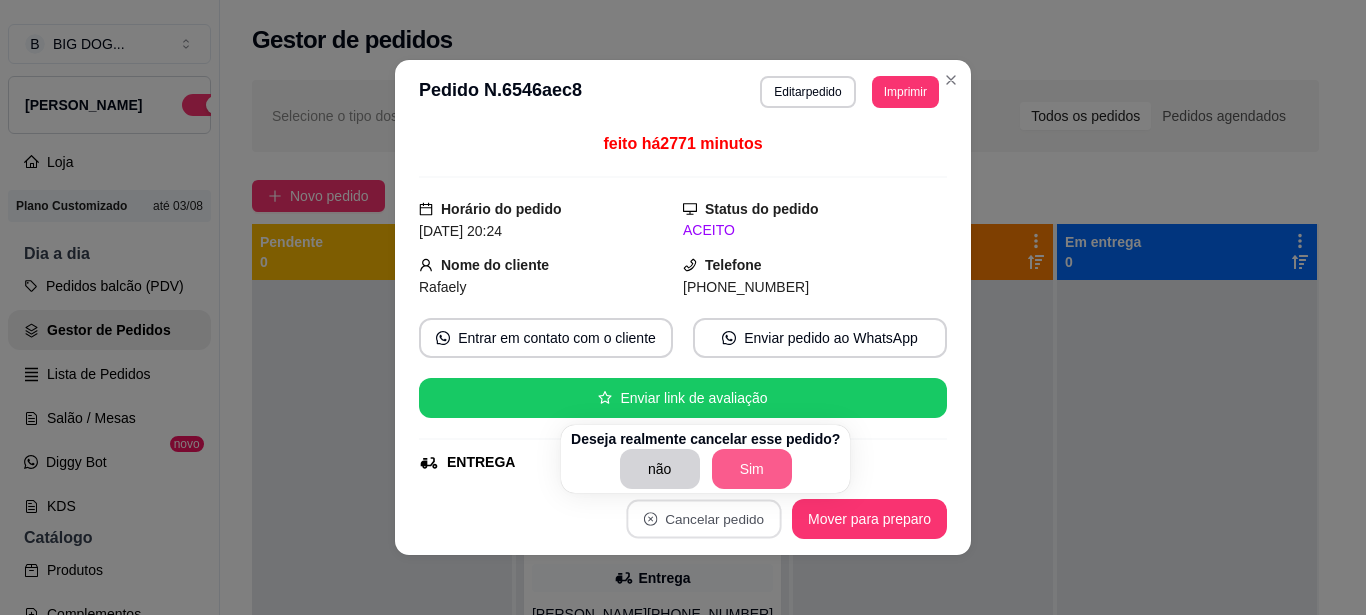 click on "Sim" at bounding box center (752, 469) 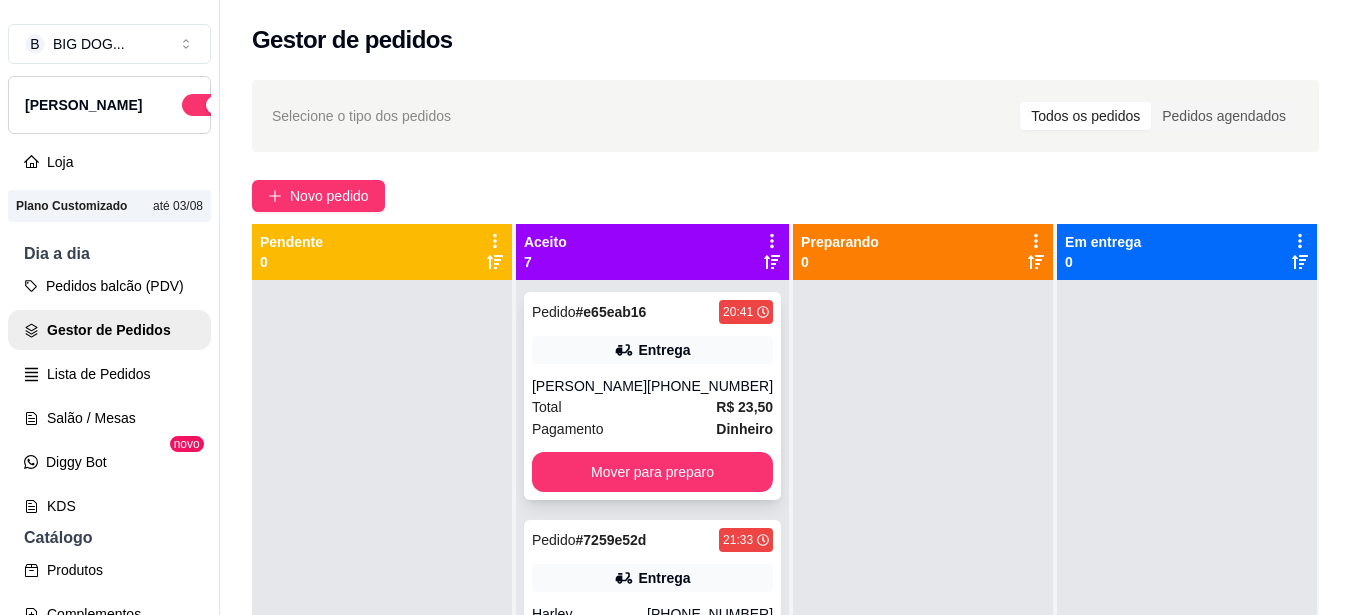 click on "Total R$ 23,50" at bounding box center [652, 407] 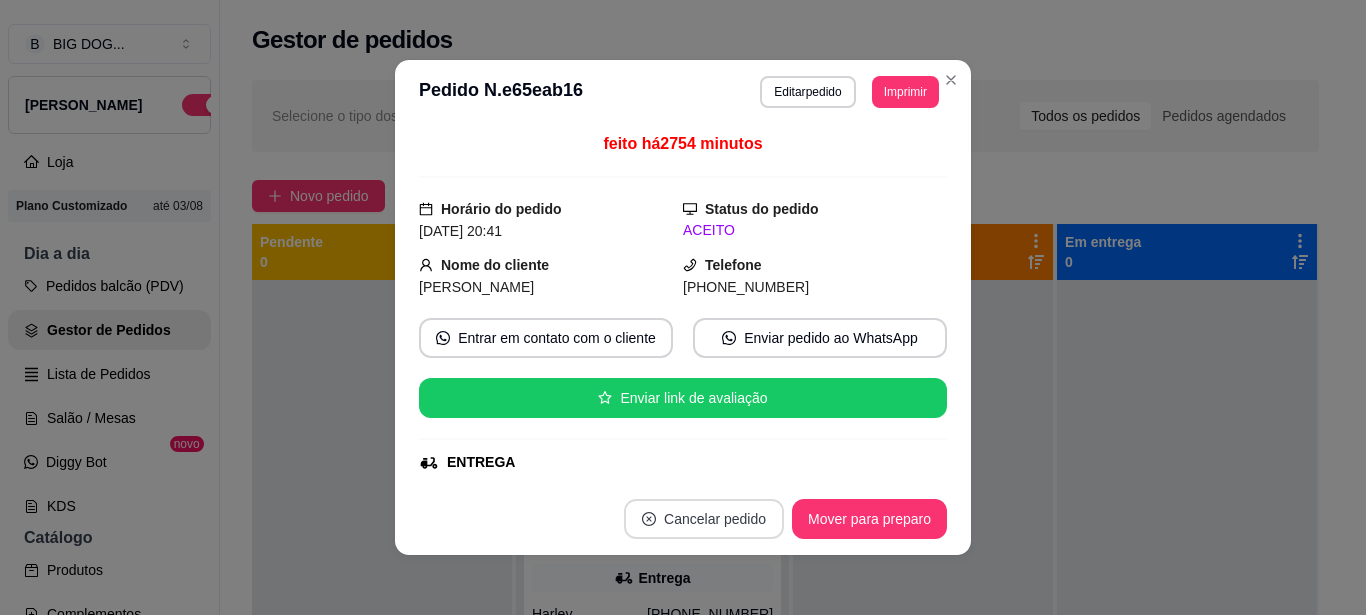 click on "Cancelar pedido" at bounding box center [704, 519] 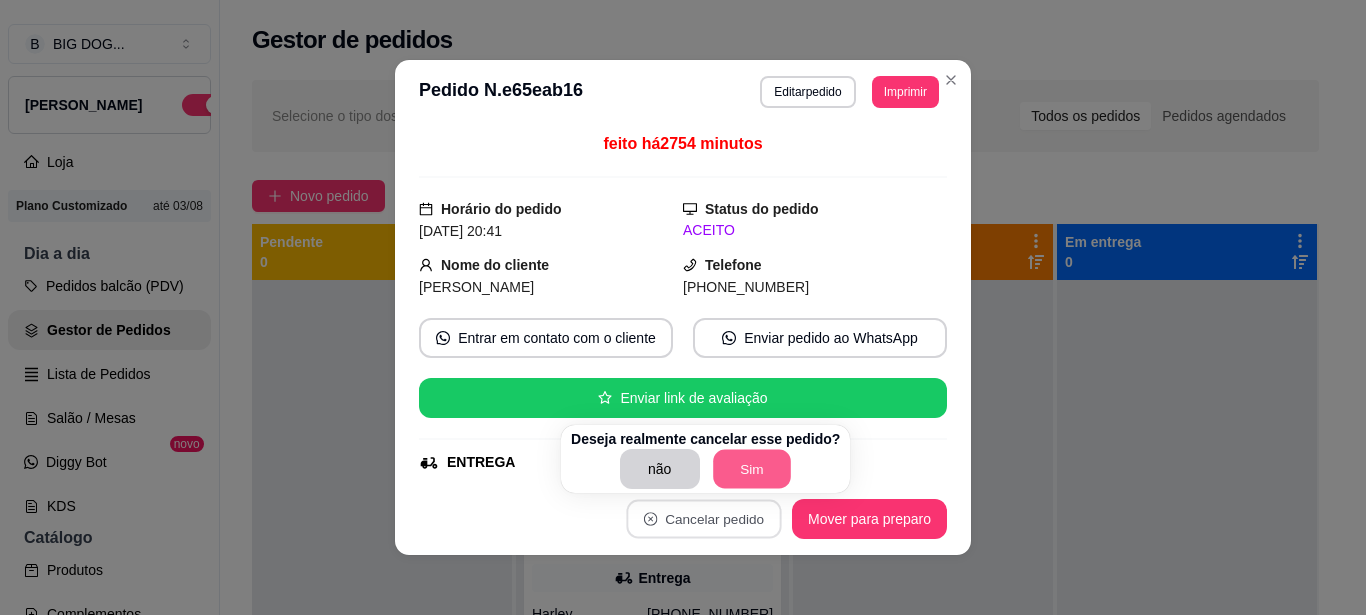 click on "Sim" at bounding box center (752, 469) 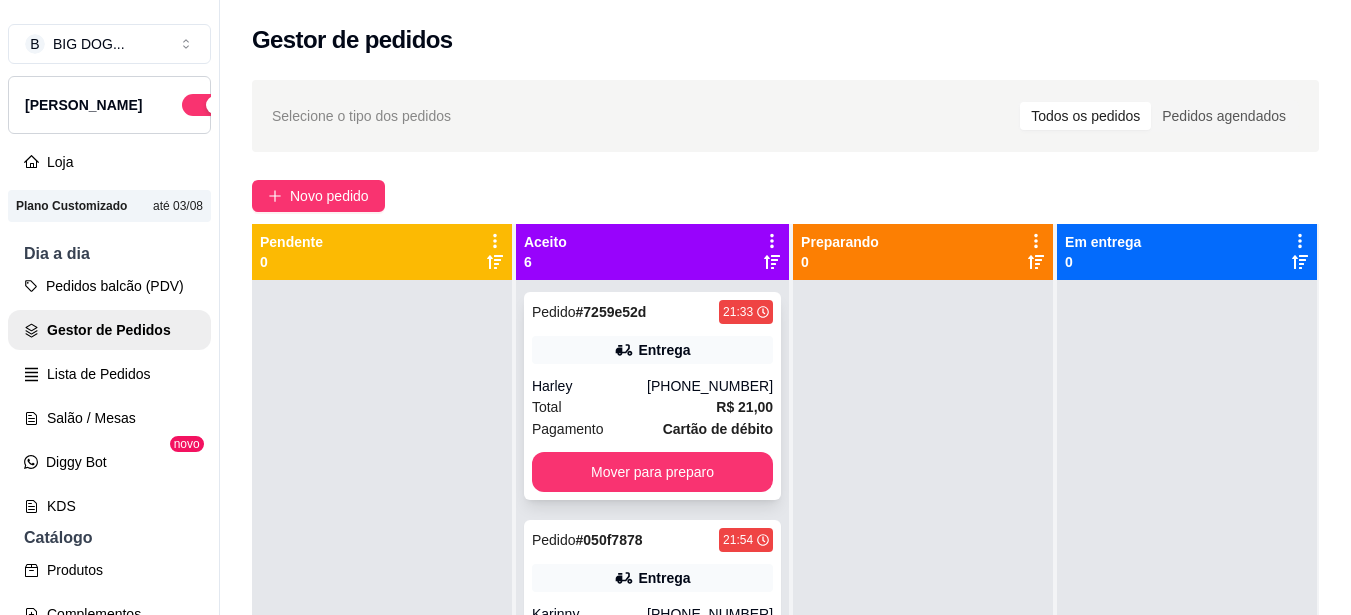 click on "[PHONE_NUMBER]" at bounding box center [710, 386] 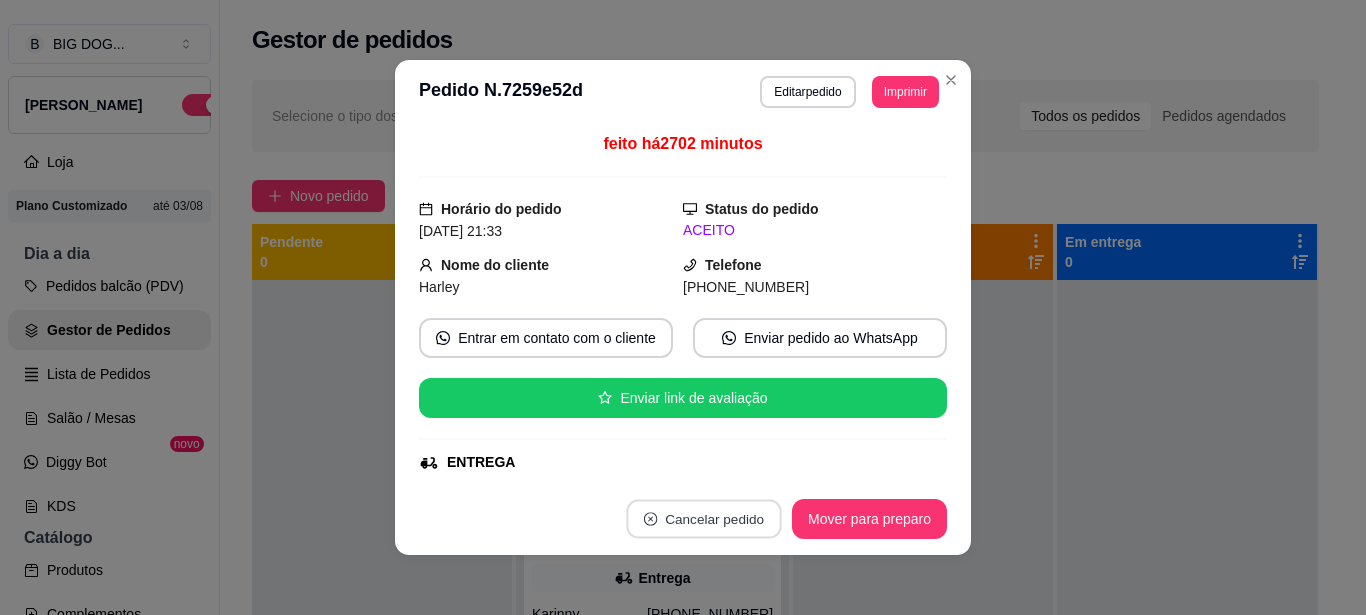 click on "Cancelar pedido" at bounding box center [703, 519] 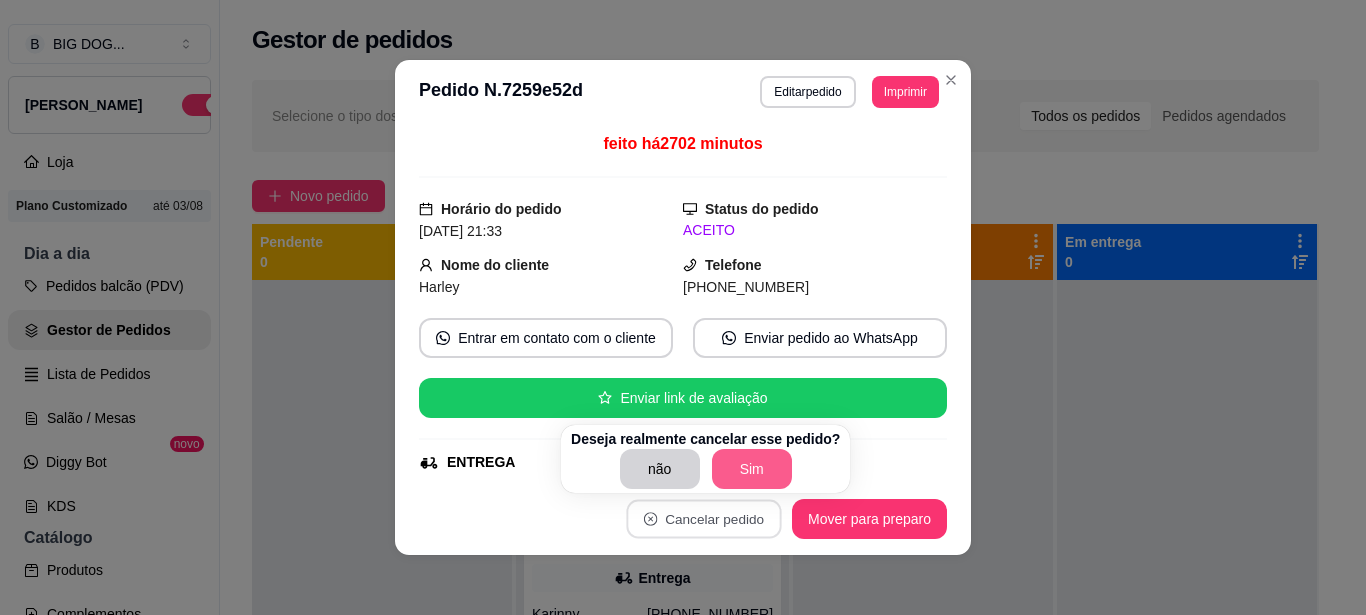 click on "Sim" at bounding box center (752, 469) 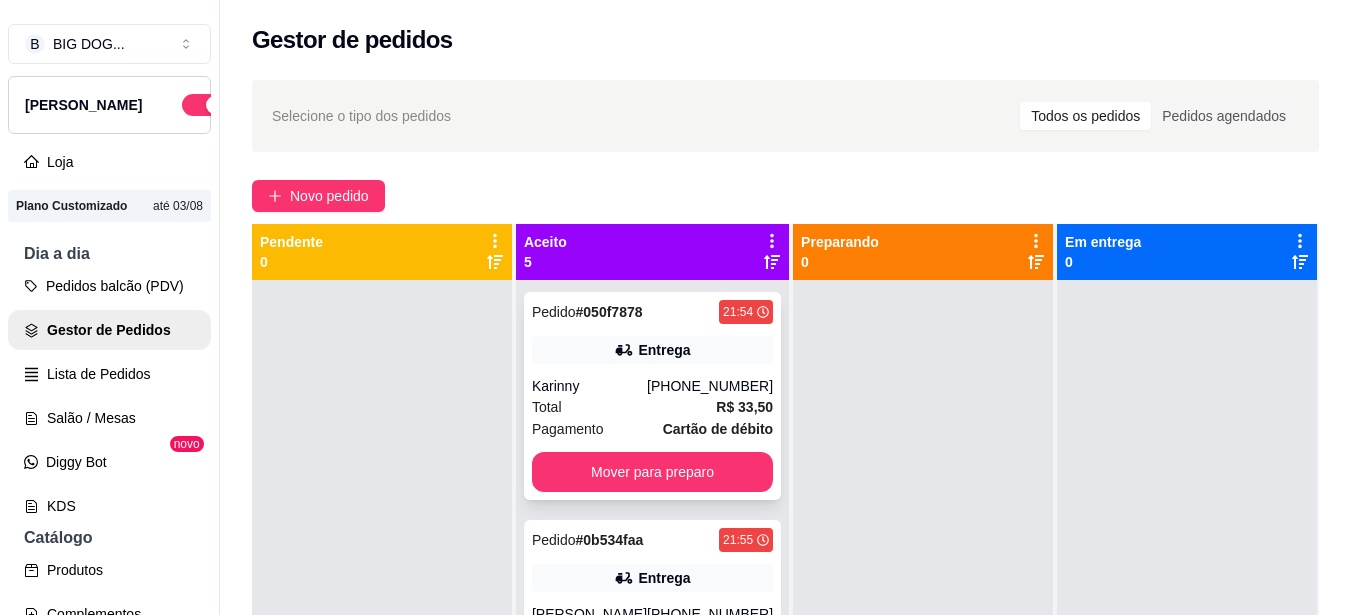 click on "R$ 33,50" at bounding box center (744, 407) 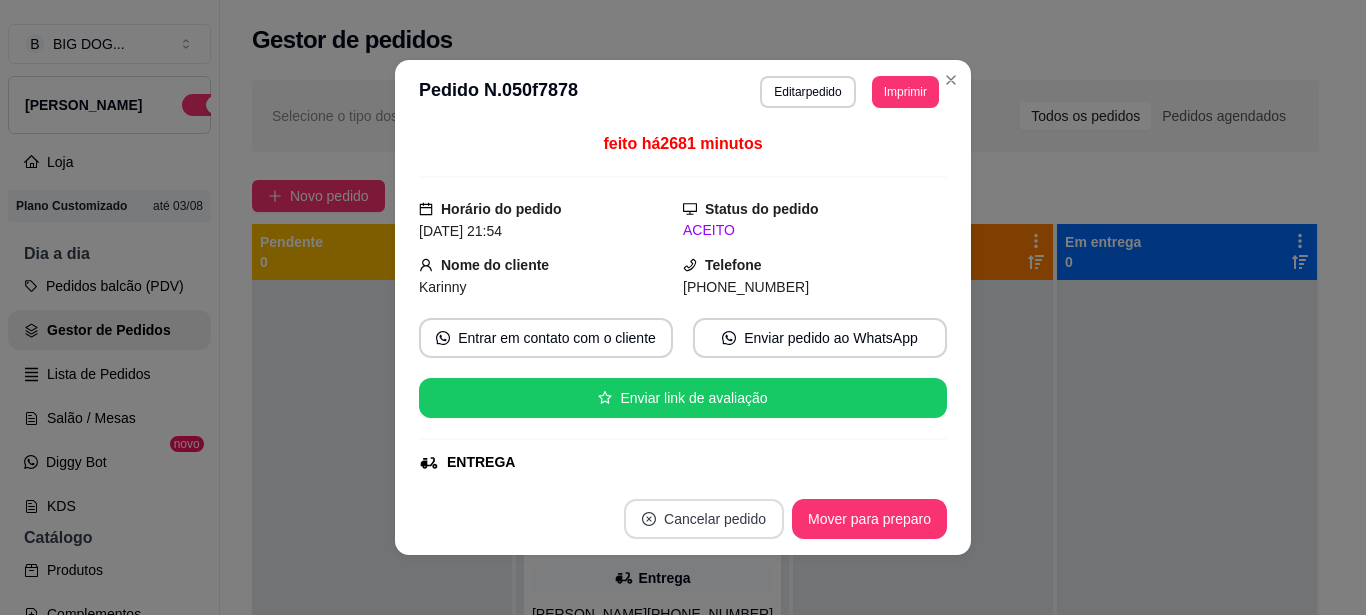 click on "Cancelar pedido" at bounding box center [704, 519] 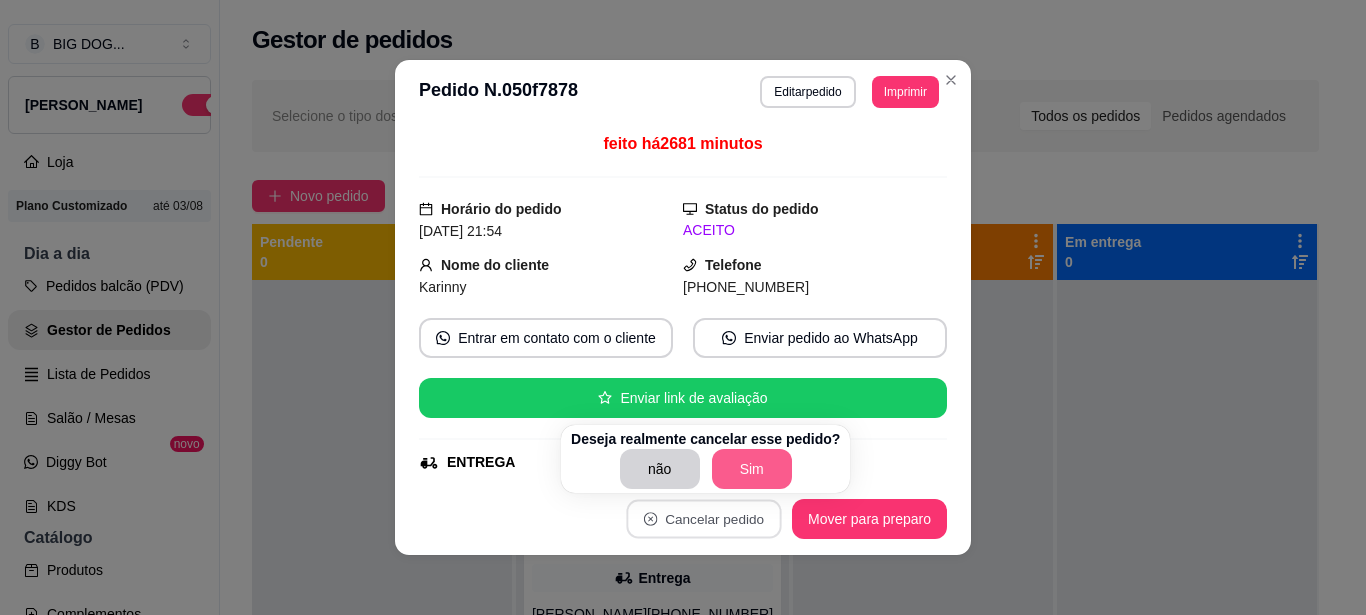 click on "Sim" at bounding box center [752, 469] 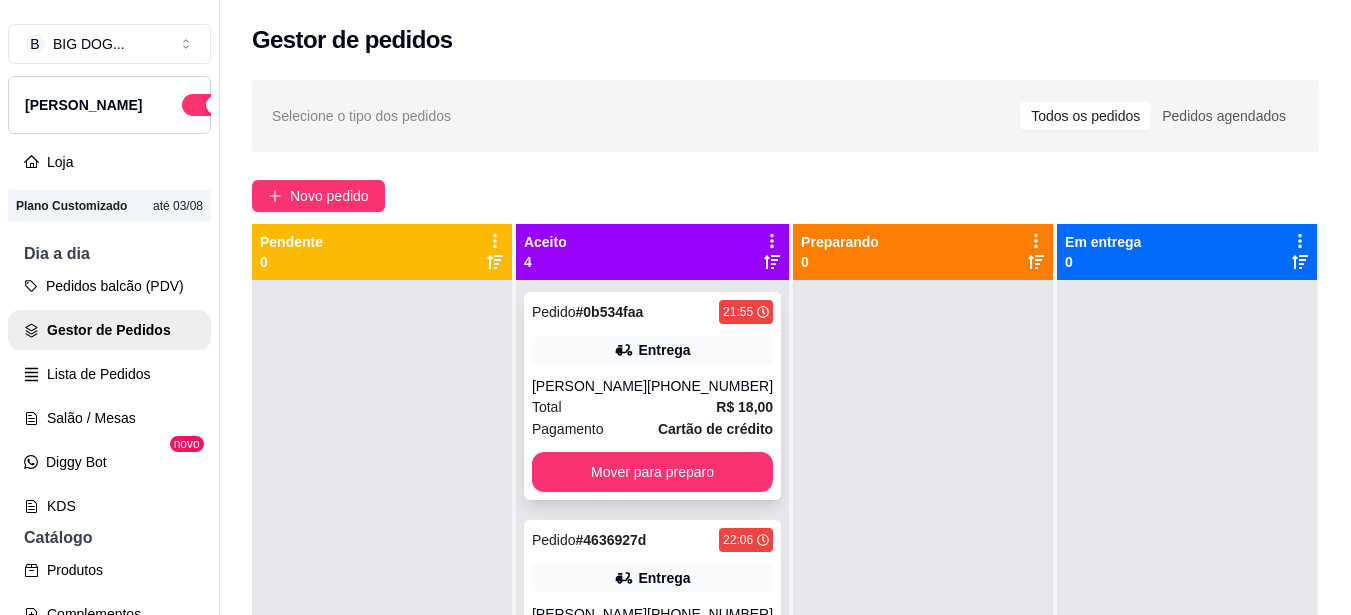 click on "[PHONE_NUMBER]" at bounding box center [710, 386] 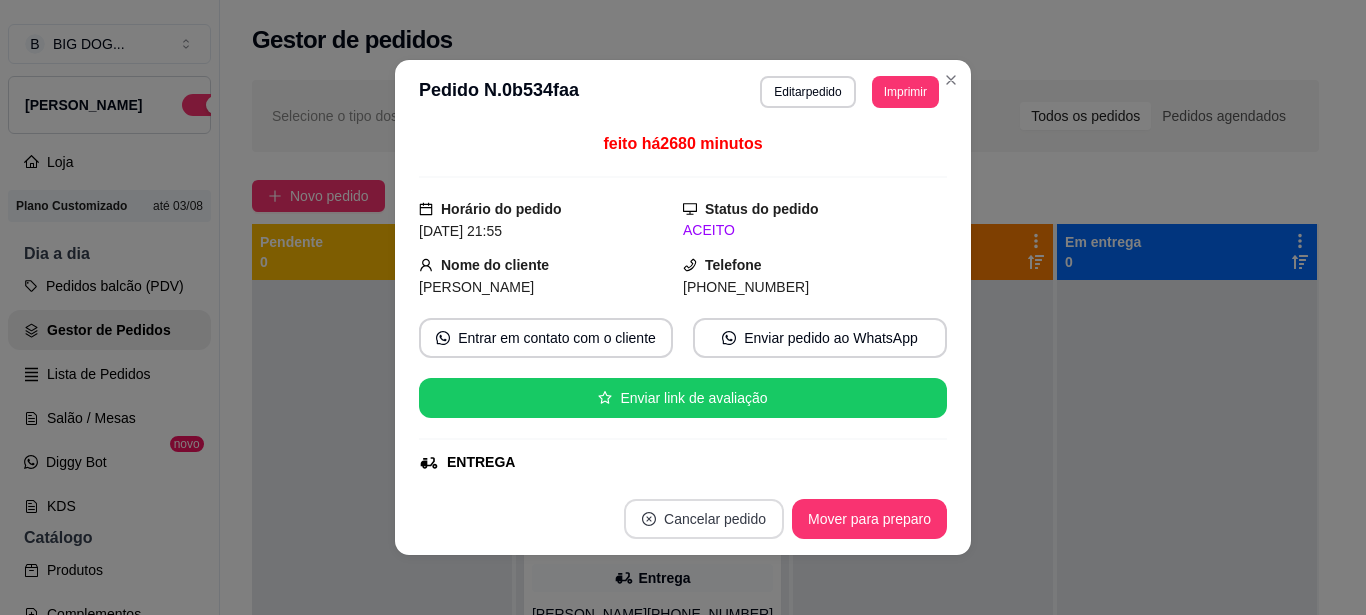 click on "Cancelar pedido" at bounding box center (704, 519) 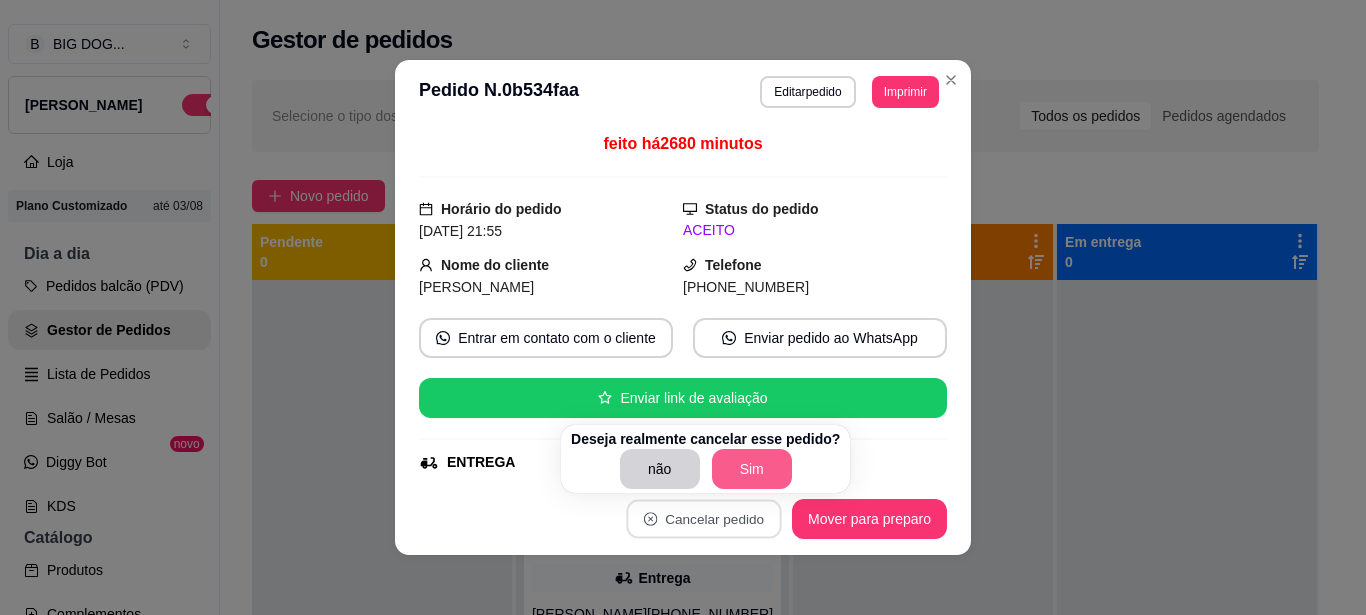 click on "Sim" at bounding box center (752, 469) 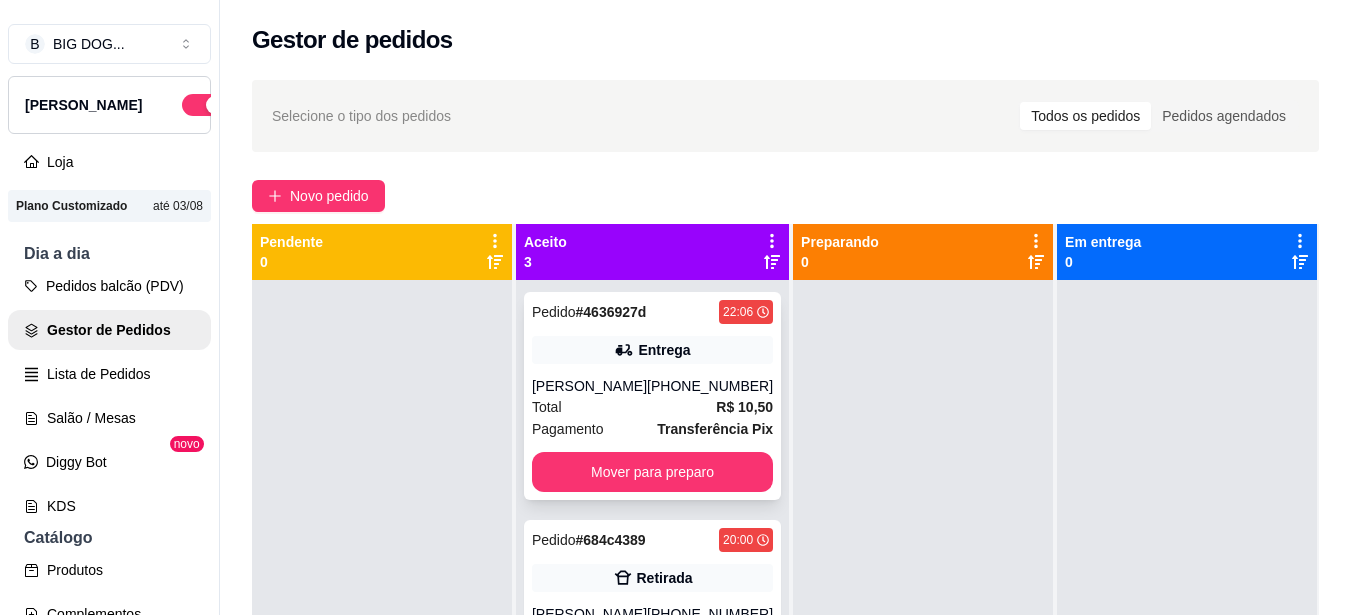 click on "[PHONE_NUMBER]" at bounding box center [710, 386] 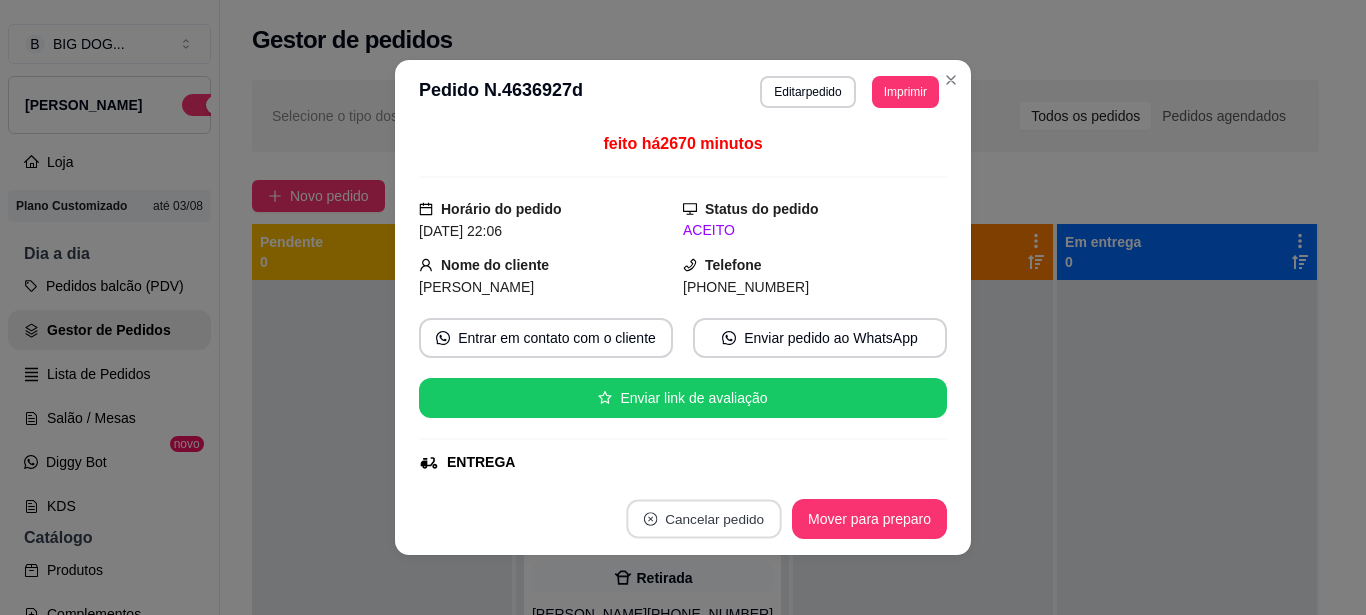 click on "Cancelar pedido" at bounding box center [703, 519] 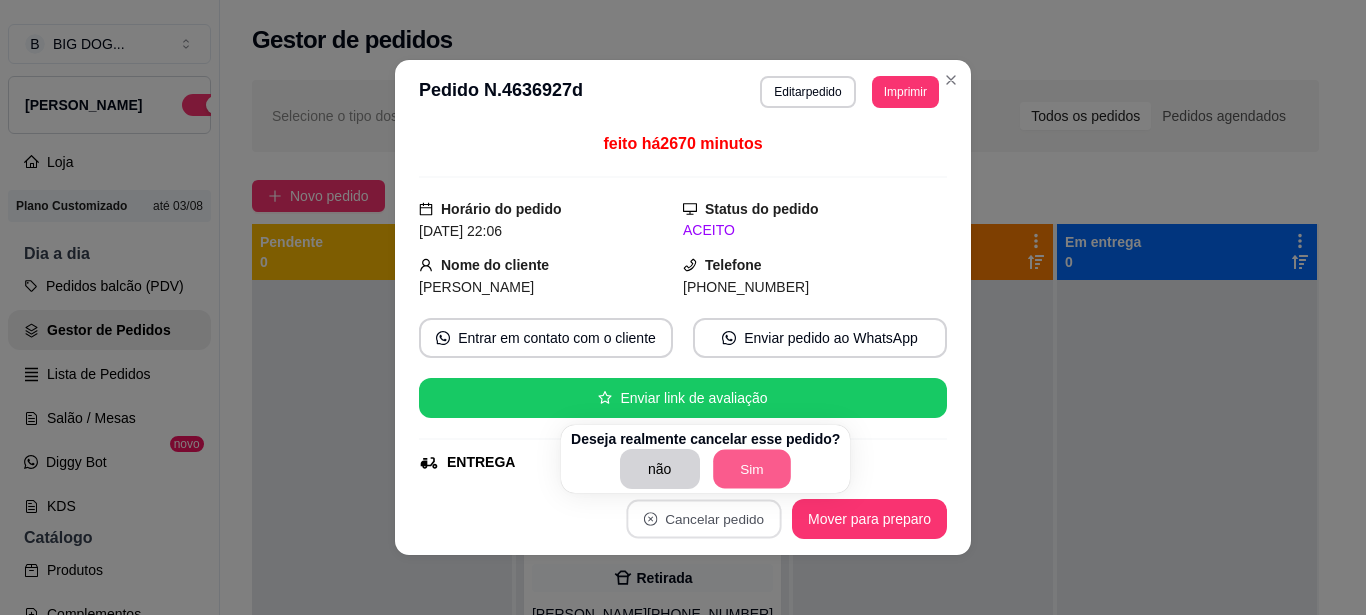 click on "Sim" at bounding box center (752, 469) 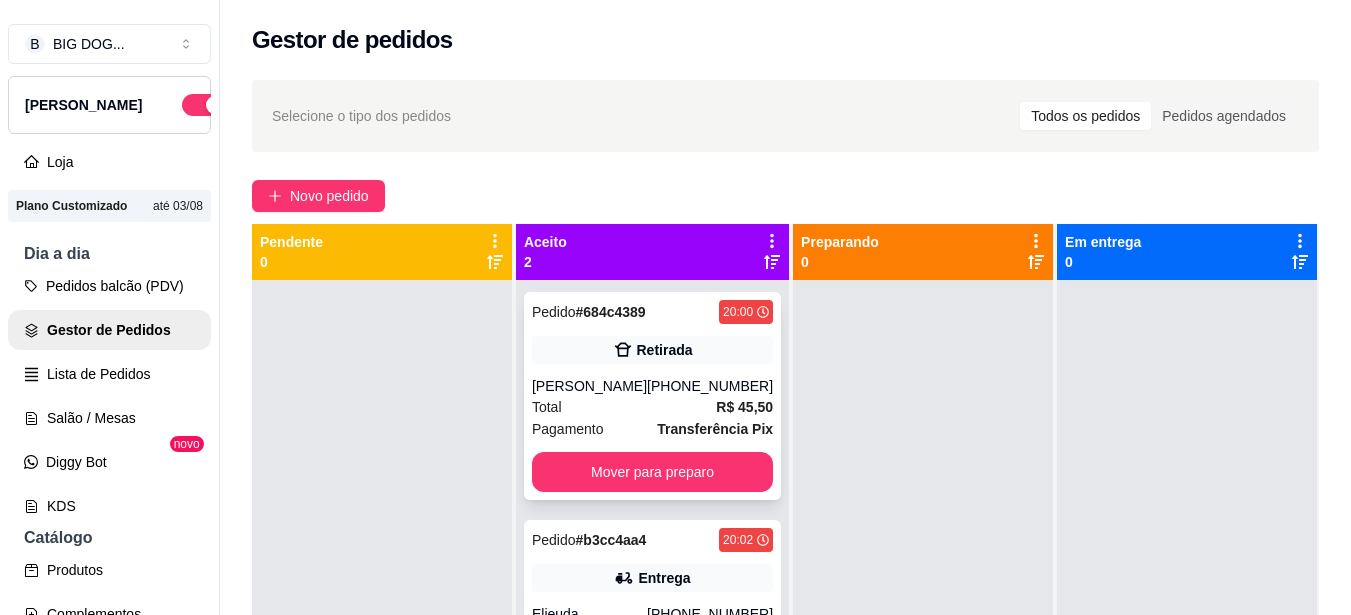click on "R$ 45,50" at bounding box center [744, 407] 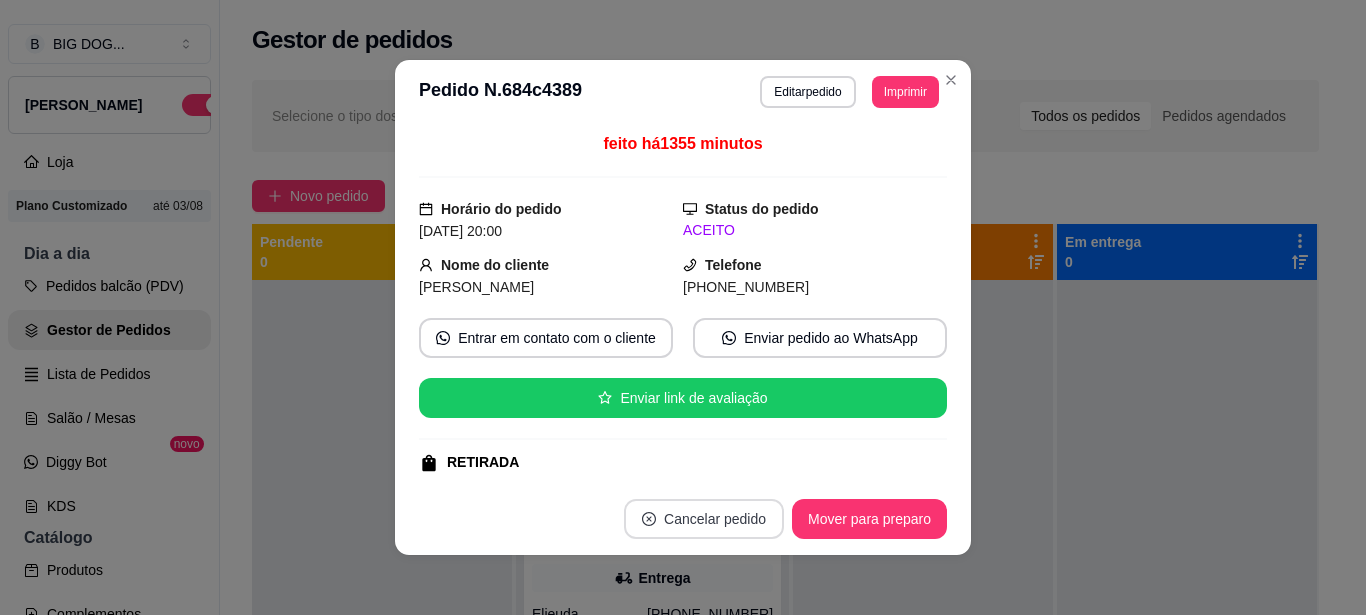 click on "Cancelar pedido" at bounding box center [704, 519] 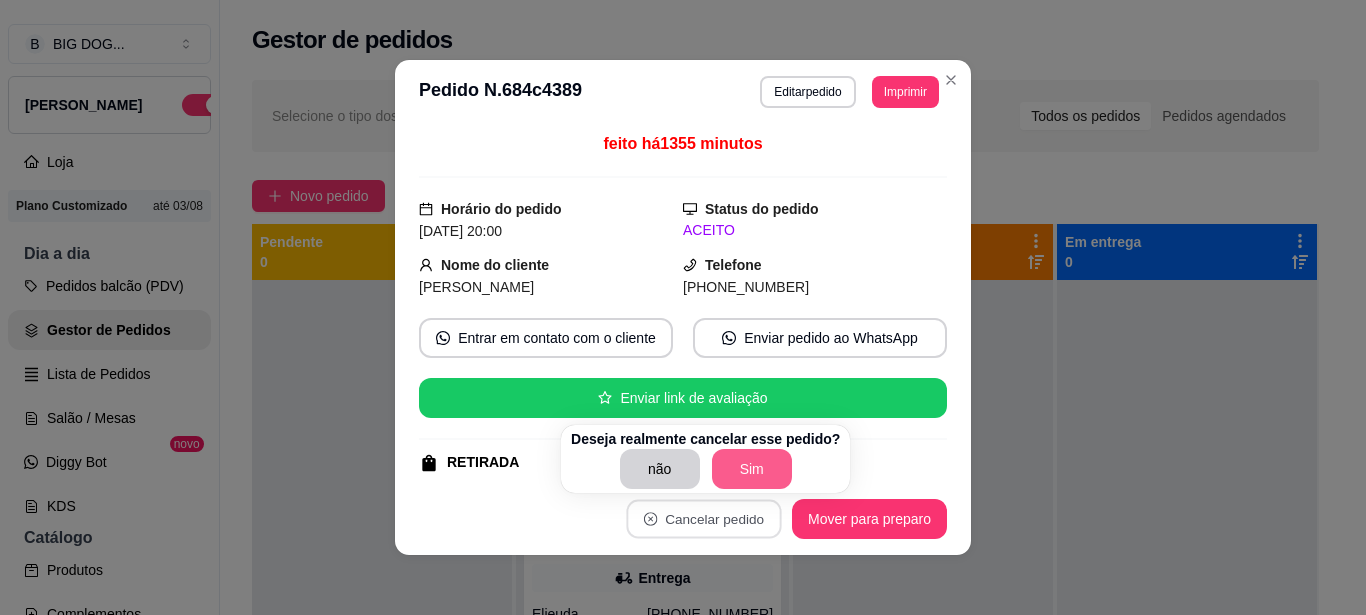 click on "Sim" at bounding box center [752, 469] 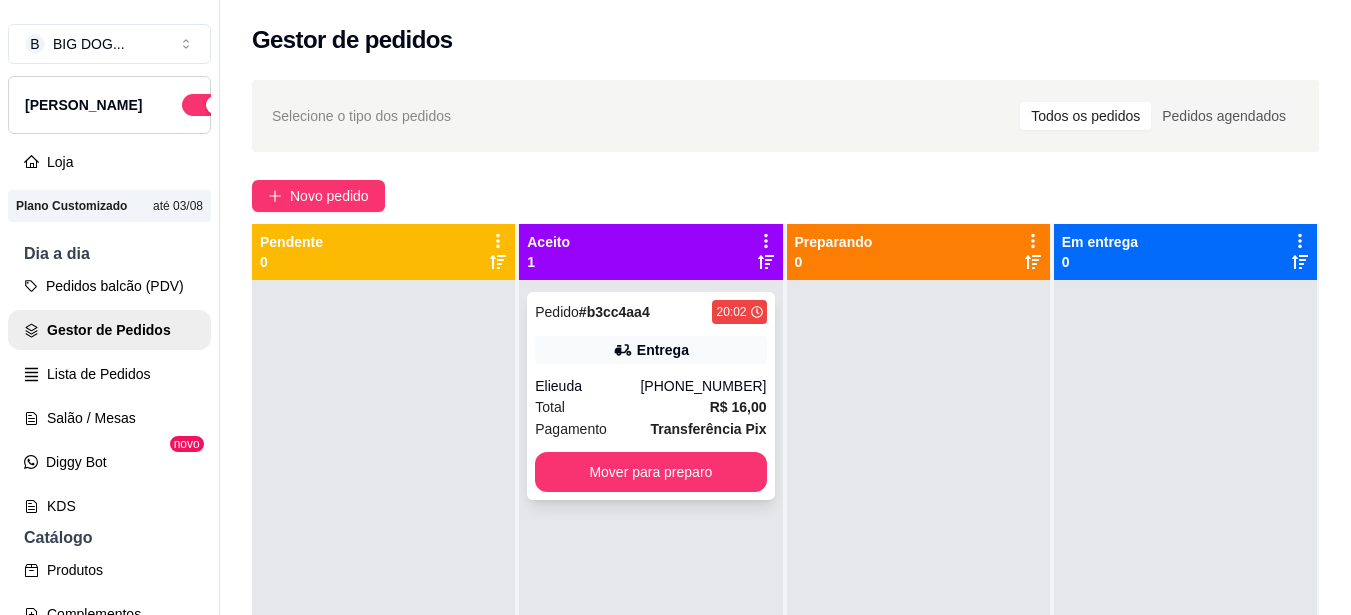 click on "R$ 16,00" at bounding box center [738, 407] 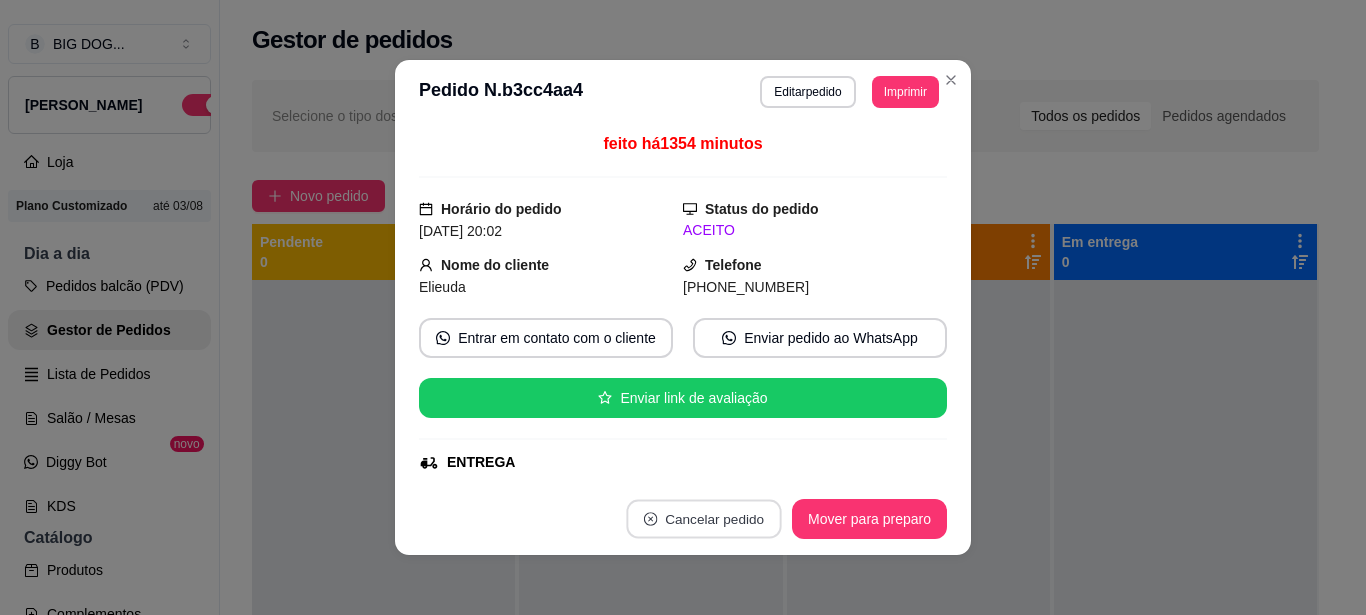 click on "Cancelar pedido" at bounding box center [703, 519] 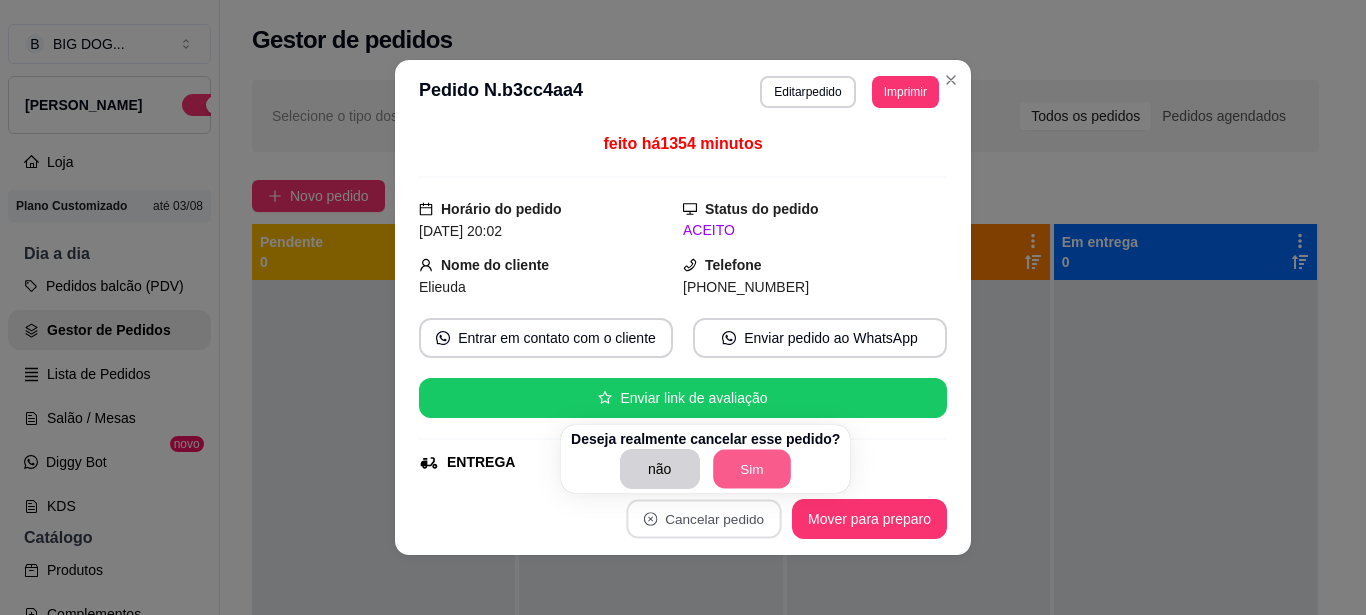 click on "Sim" at bounding box center [752, 469] 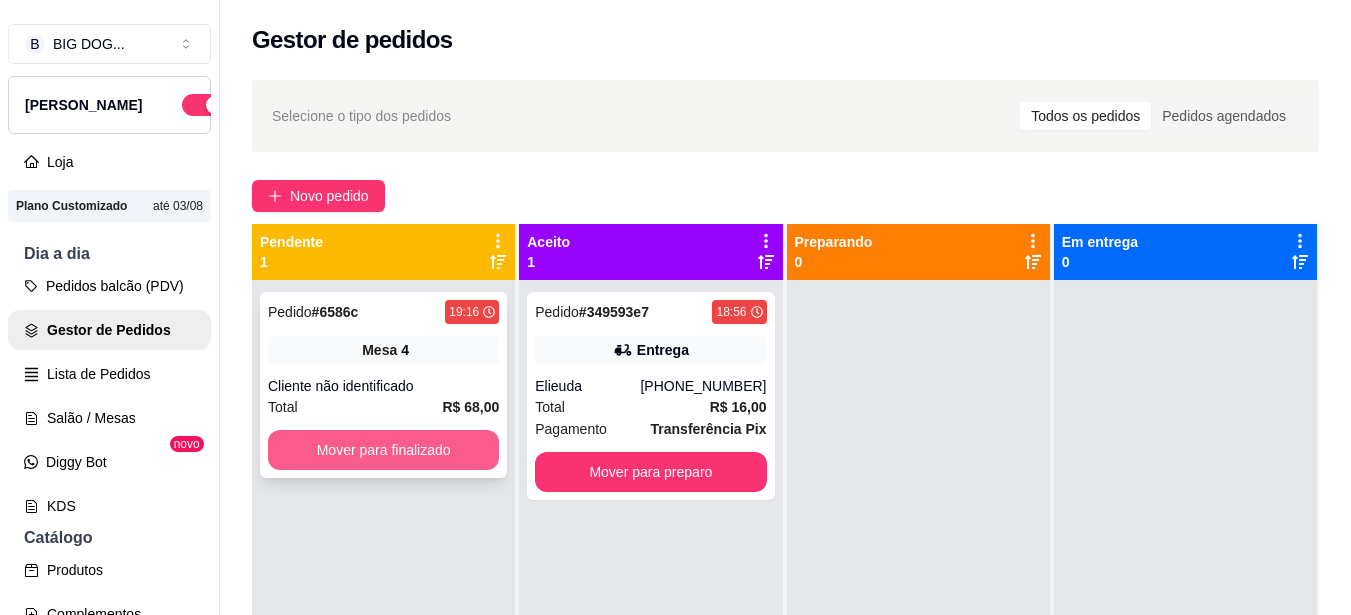click on "Mover para finalizado" at bounding box center (383, 450) 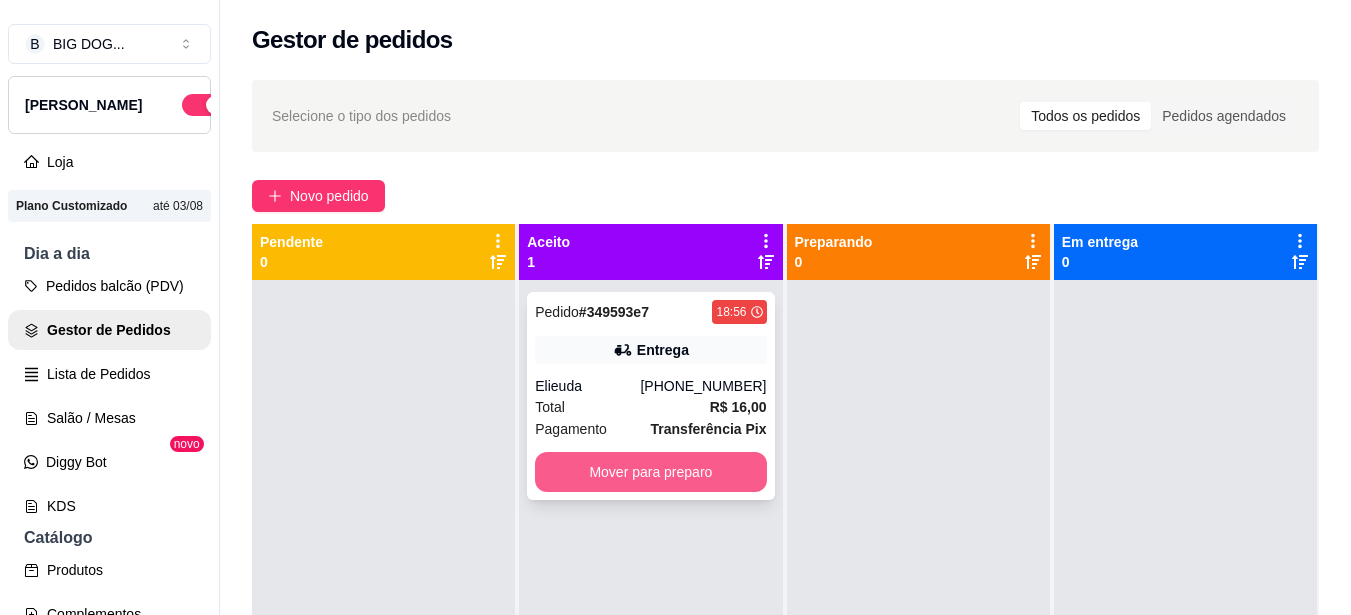 click on "Mover para preparo" at bounding box center (650, 472) 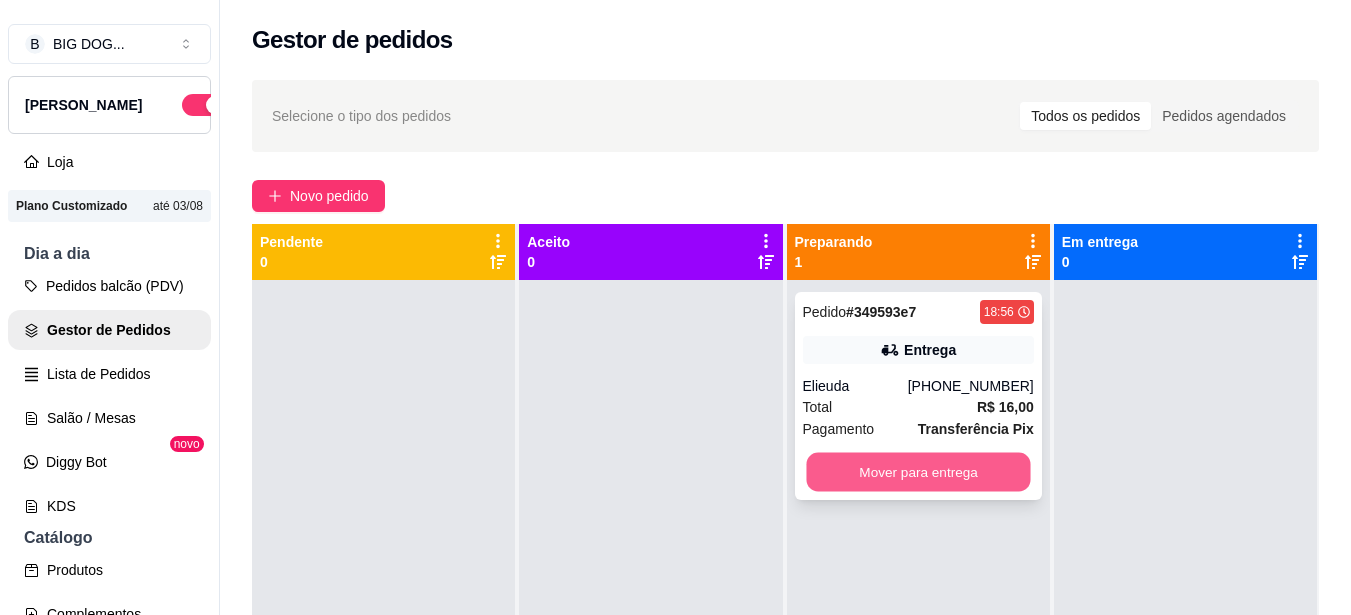 click on "Mover para entrega" at bounding box center [918, 472] 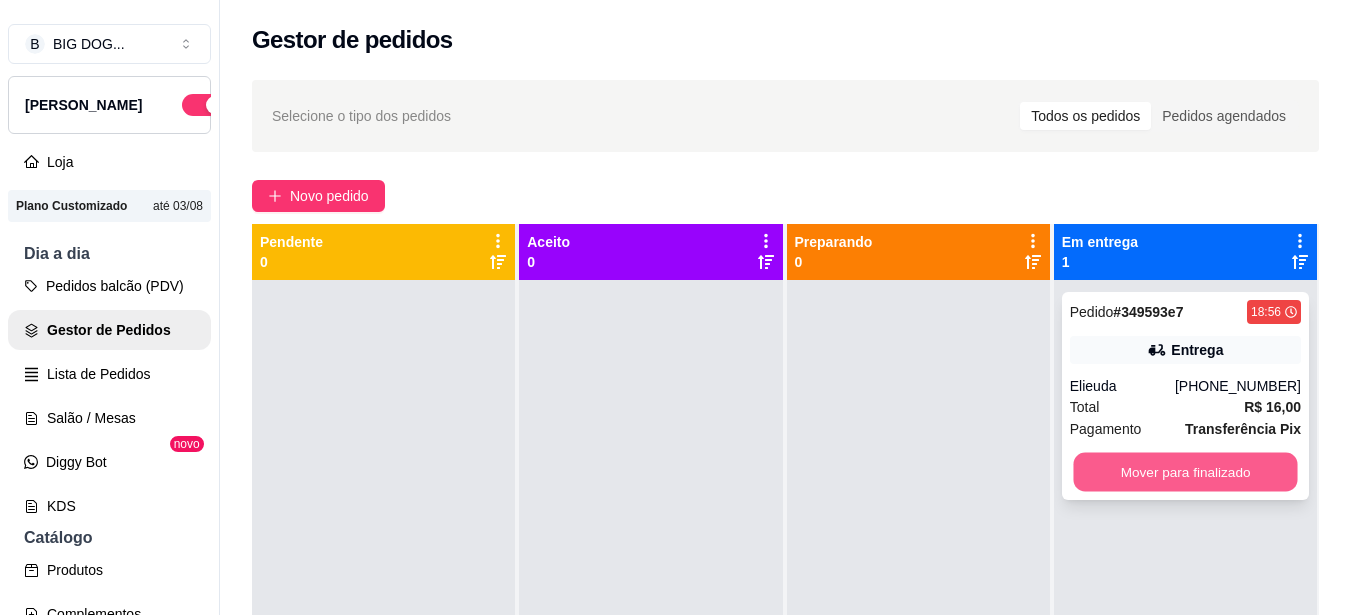 click on "Mover para finalizado" at bounding box center [1185, 472] 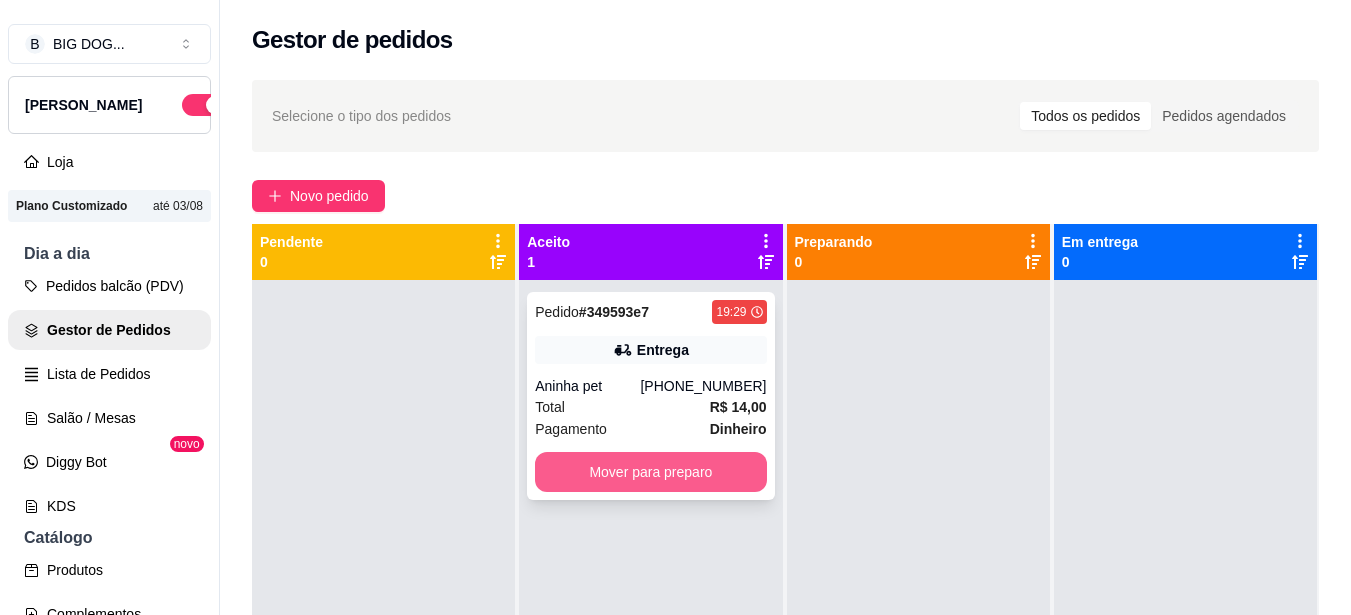 click on "Mover para preparo" at bounding box center (650, 472) 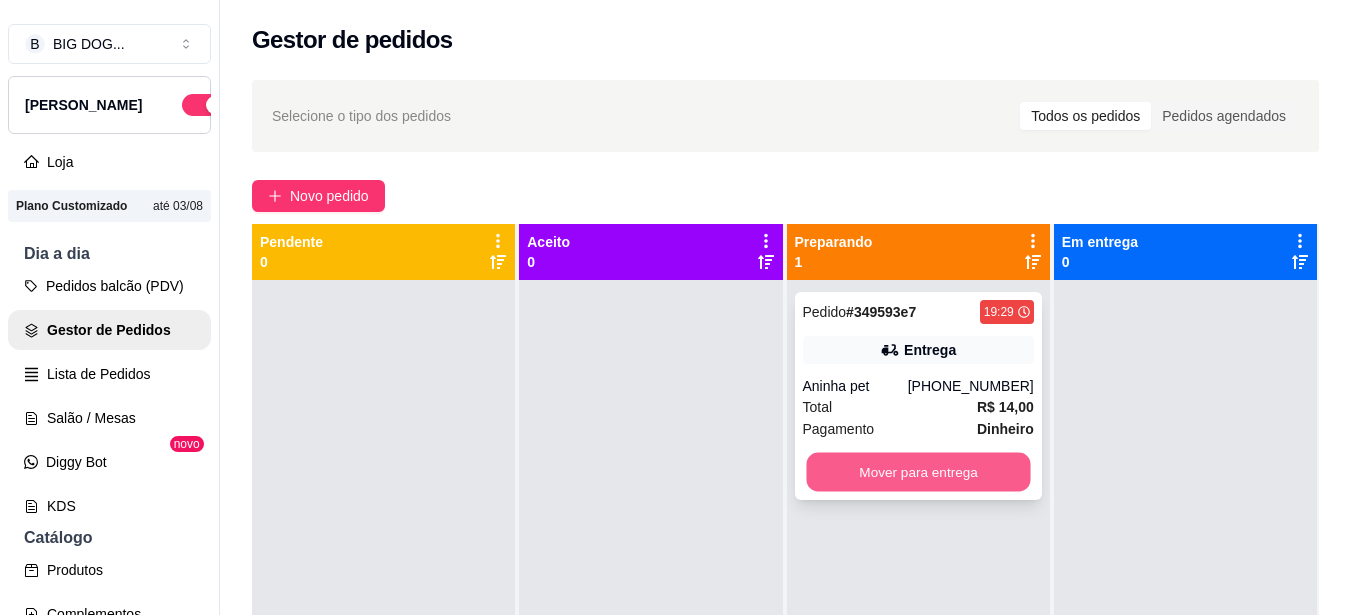 click on "Mover para entrega" at bounding box center (918, 472) 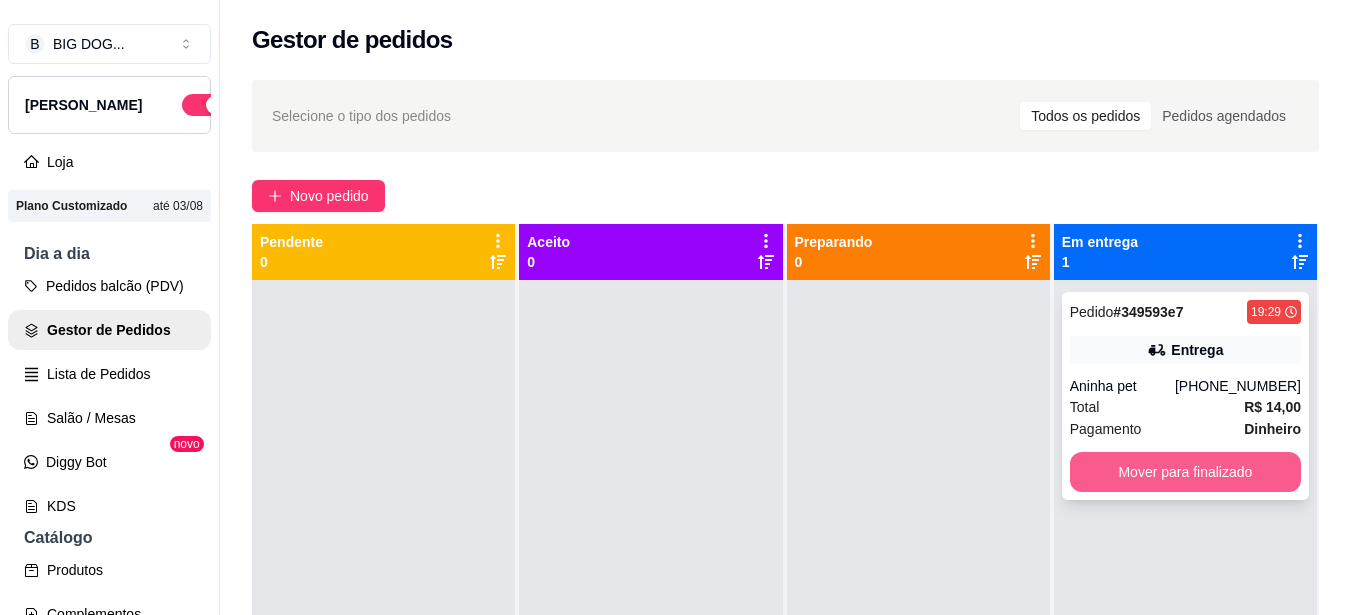 click on "Mover para finalizado" at bounding box center [1185, 472] 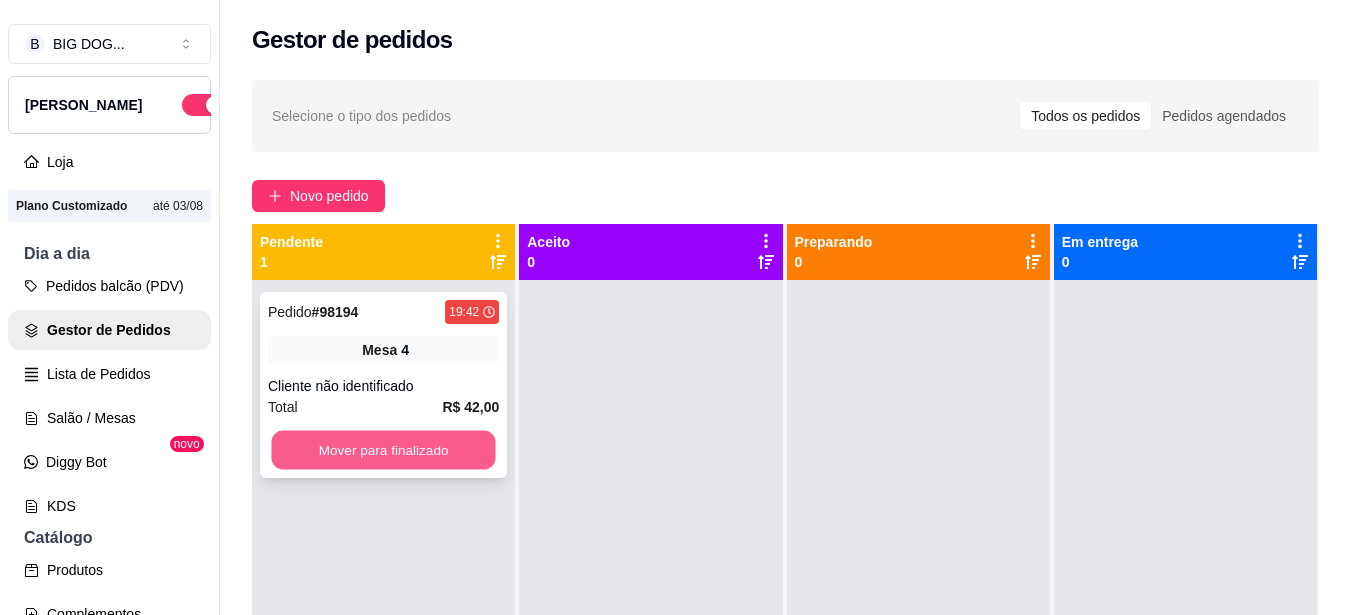 click on "Mover para finalizado" at bounding box center [383, 450] 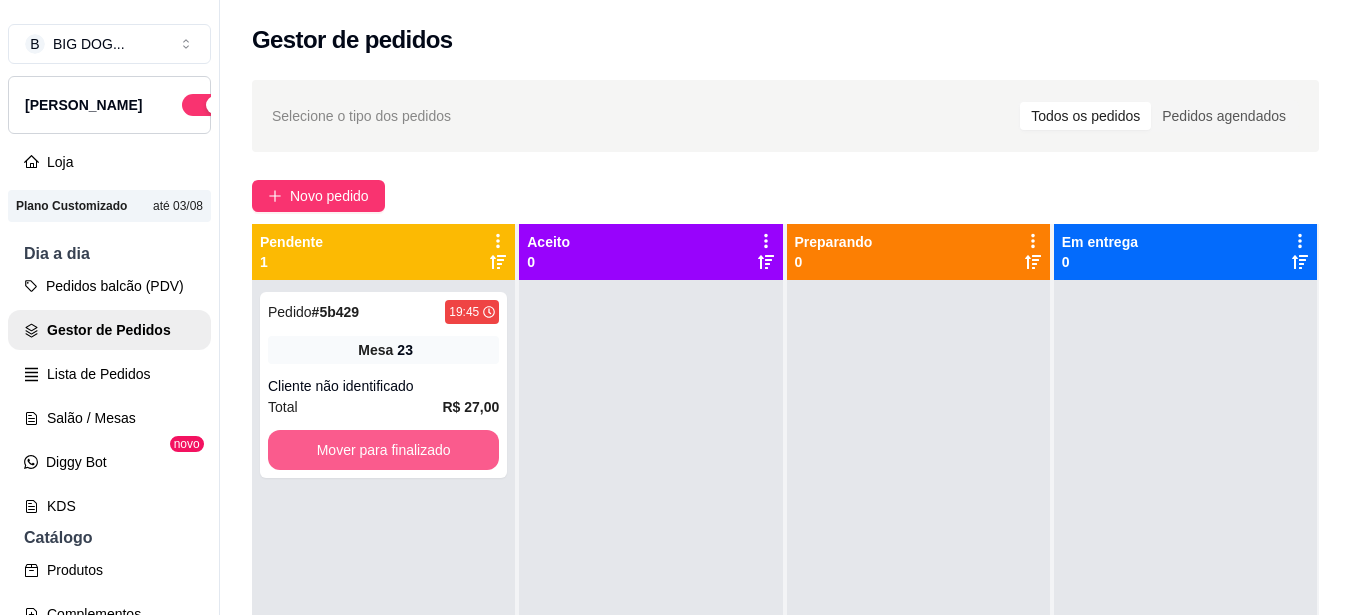 click on "Mover para finalizado" at bounding box center (383, 450) 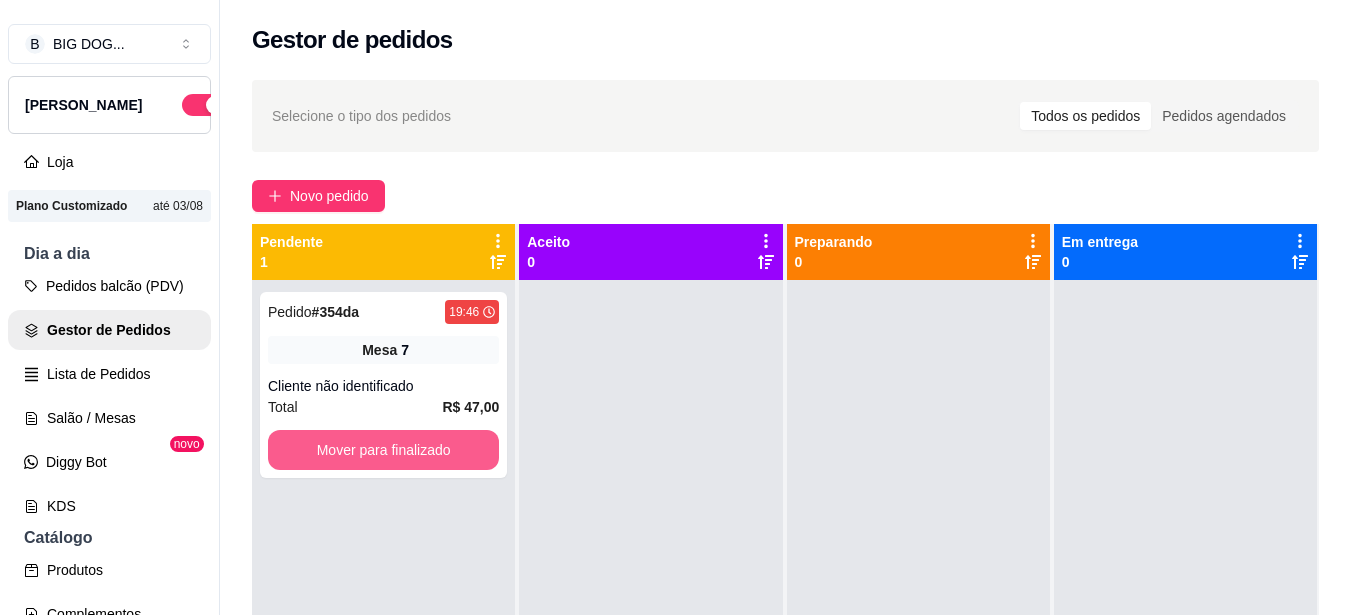click on "Mover para finalizado" at bounding box center [383, 450] 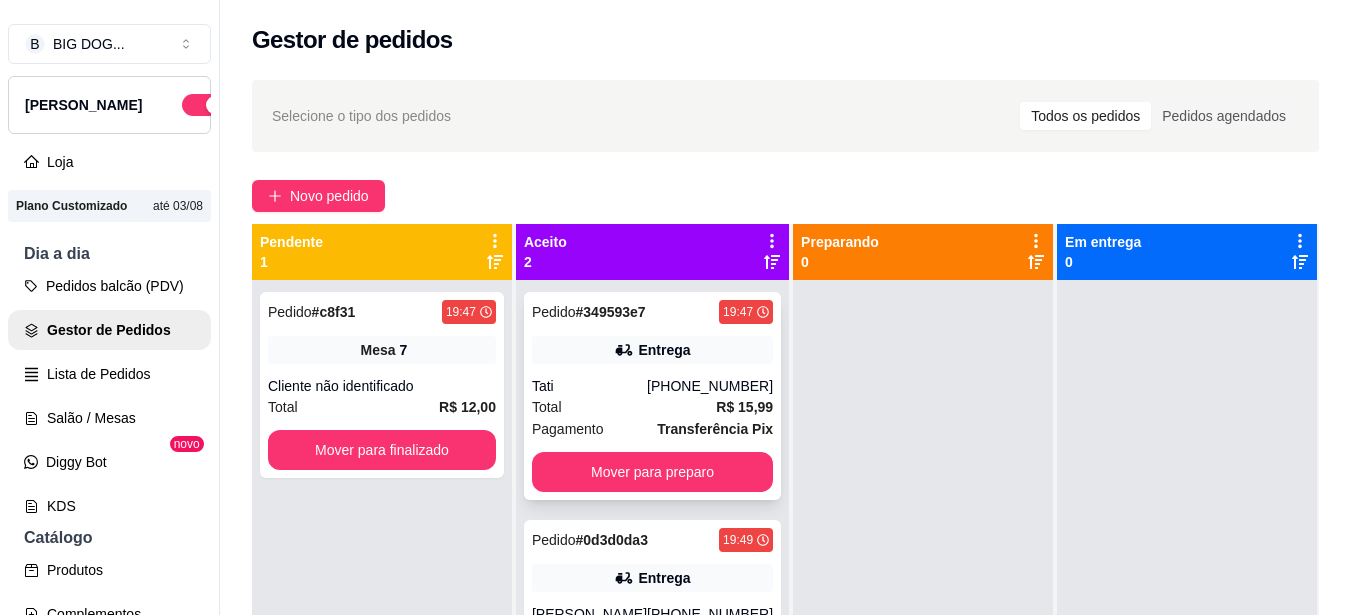 click on "Total R$ 15,99" at bounding box center (652, 407) 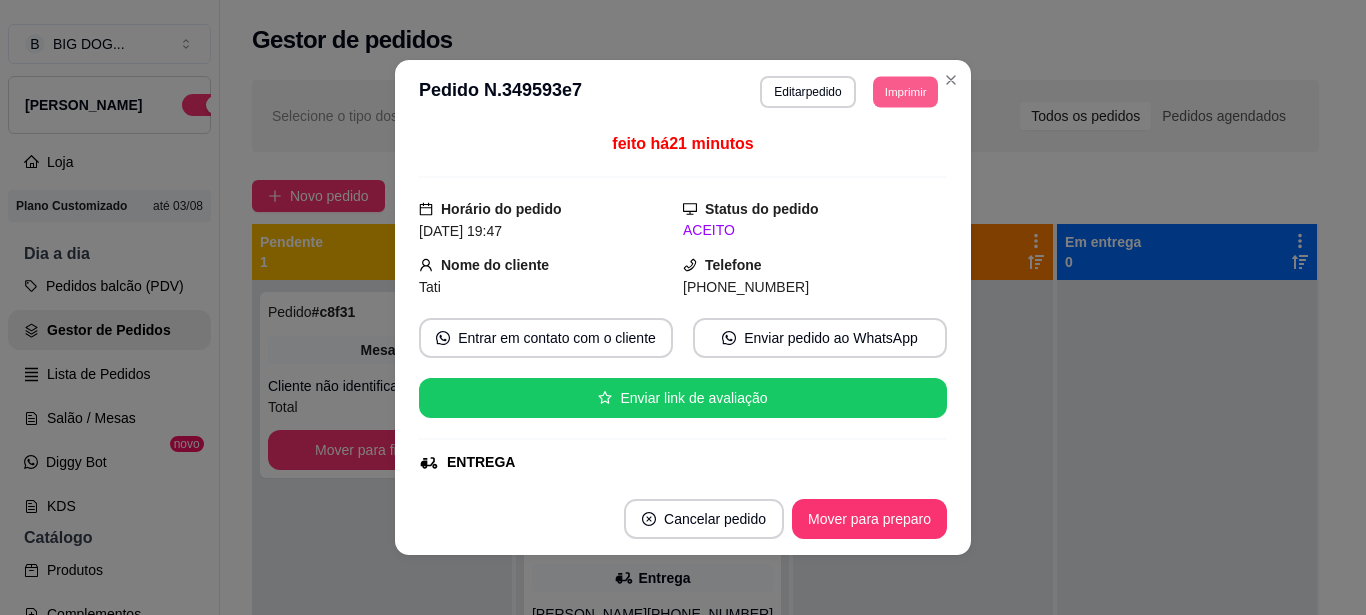click on "Imprimir" at bounding box center (905, 91) 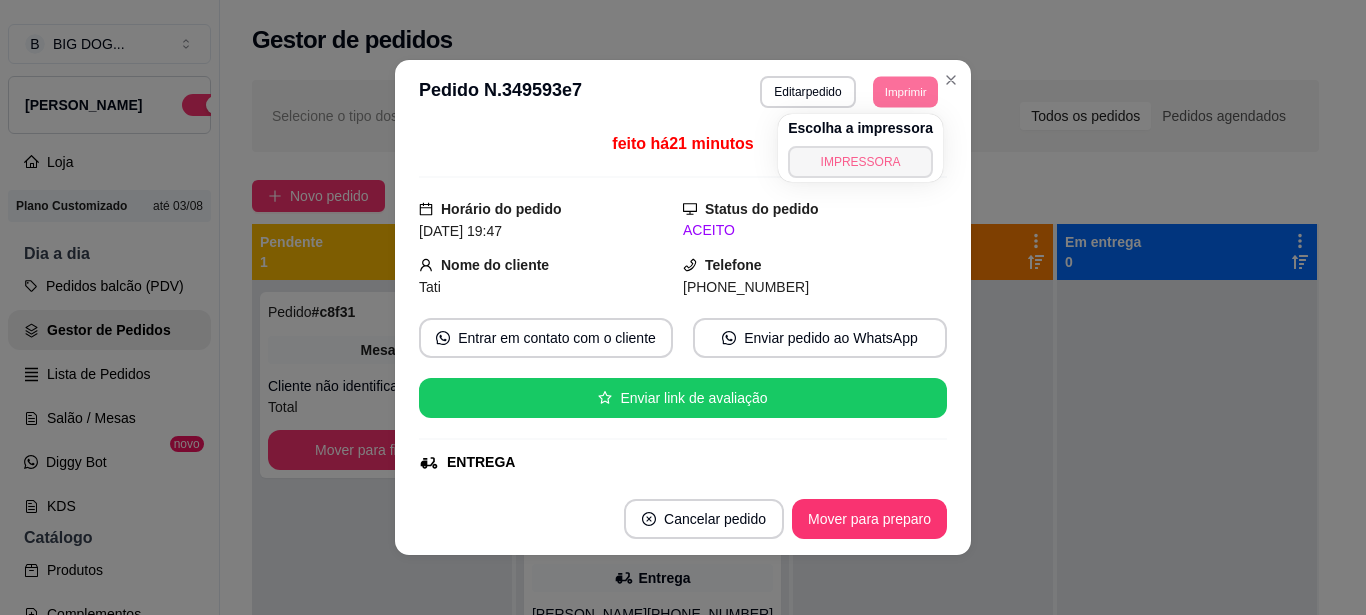 click on "IMPRESSORA" at bounding box center [860, 162] 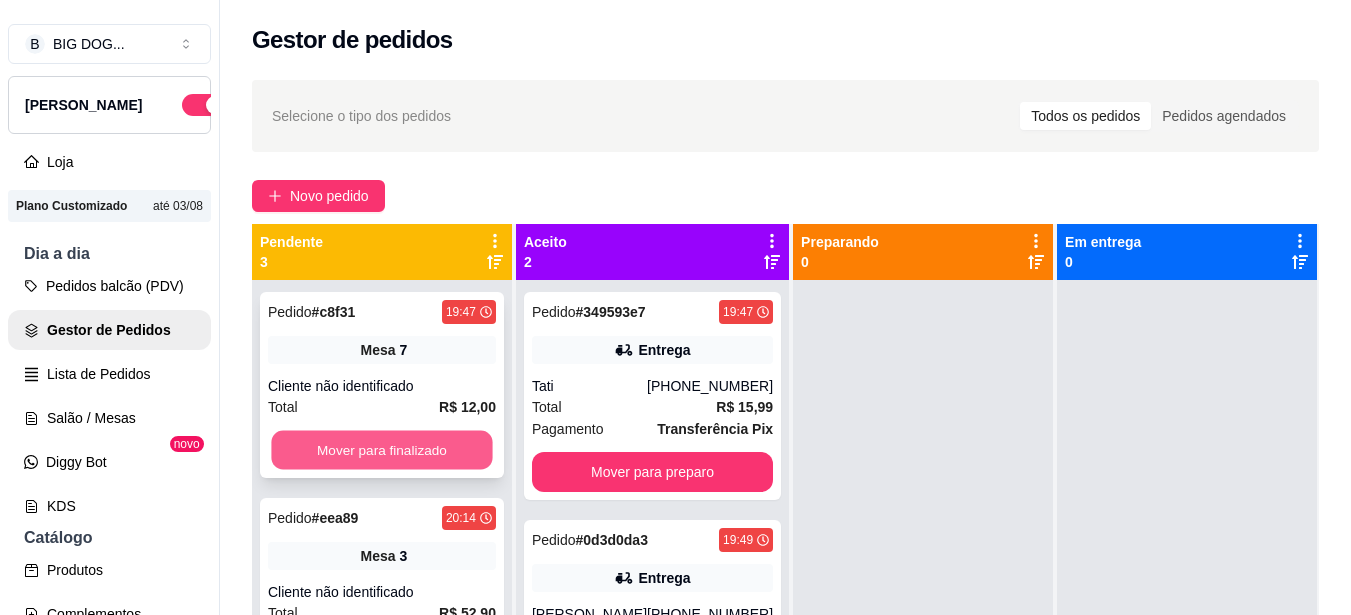 click on "Mover para finalizado" at bounding box center [381, 450] 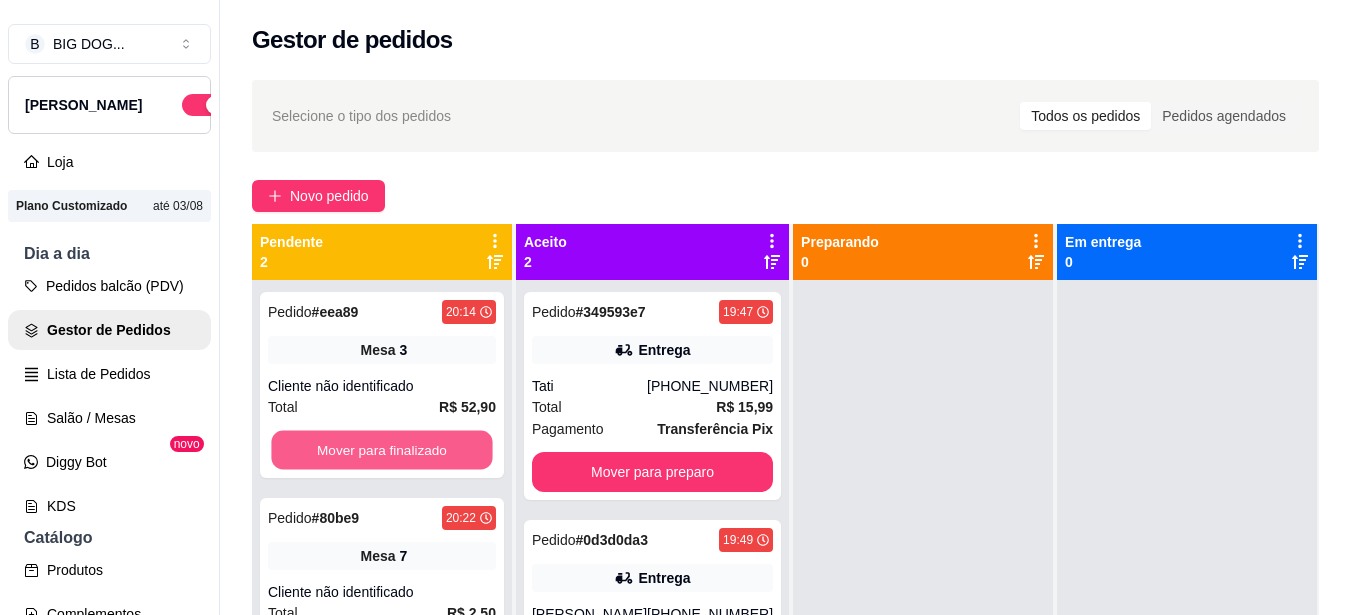 click on "Mover para finalizado" at bounding box center [381, 450] 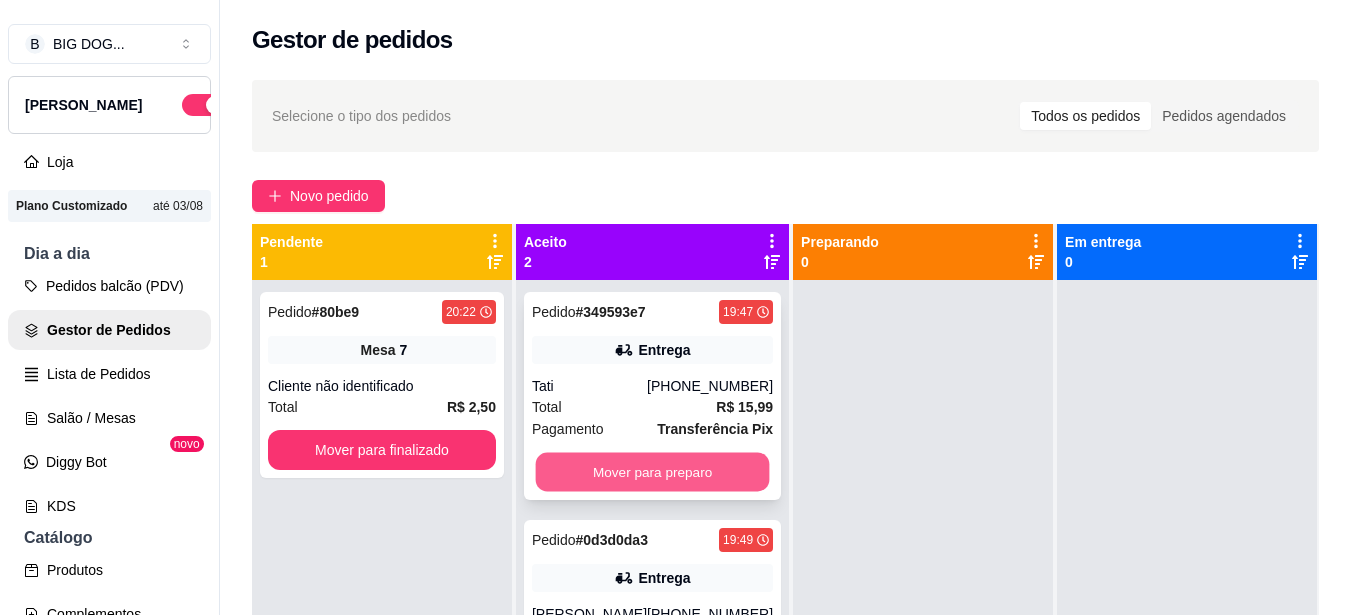 click on "Mover para preparo" at bounding box center [653, 472] 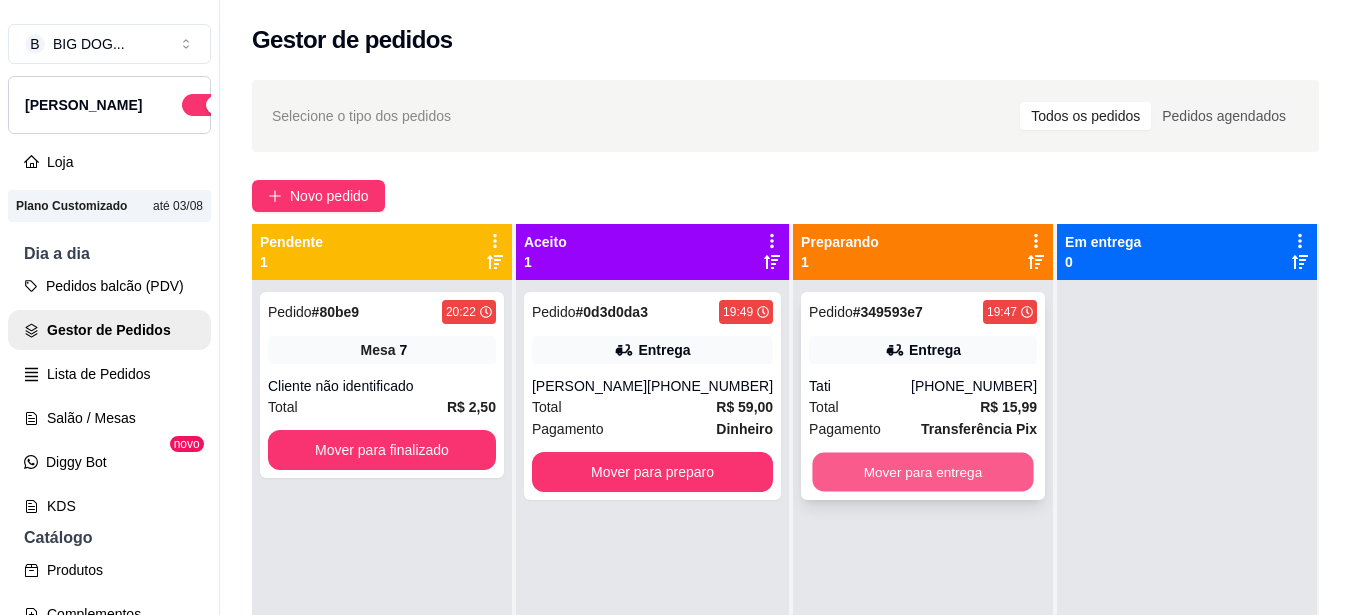 click on "Mover para entrega" at bounding box center [923, 472] 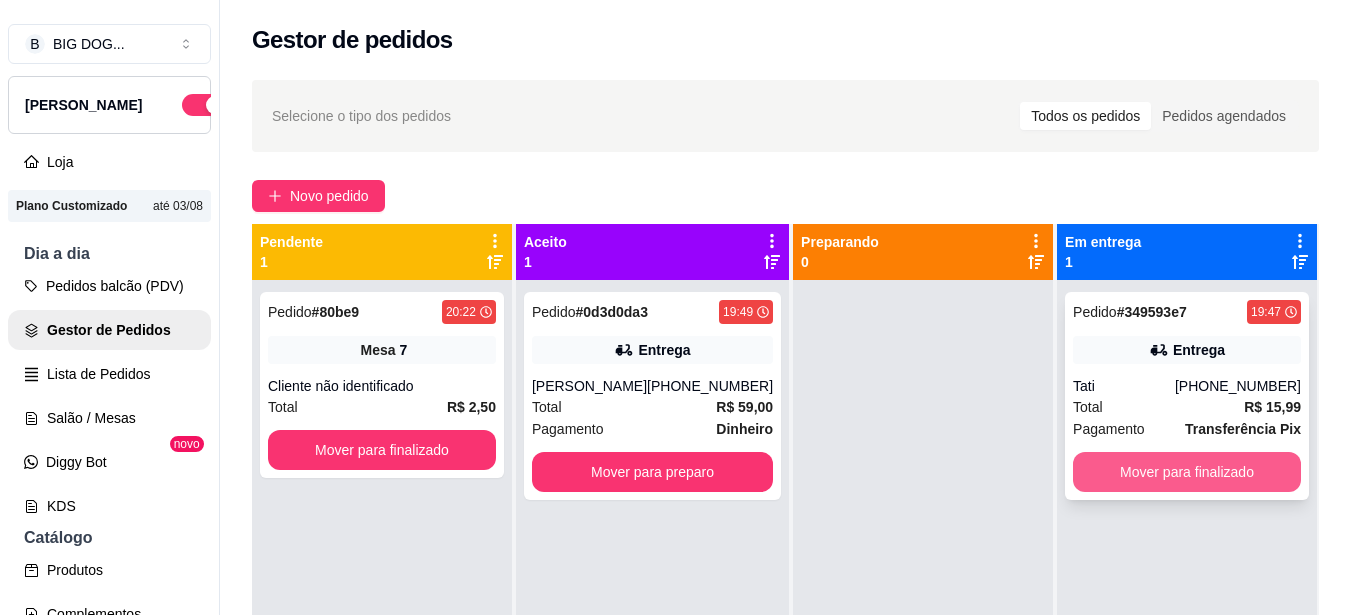 click on "Mover para finalizado" at bounding box center [1187, 472] 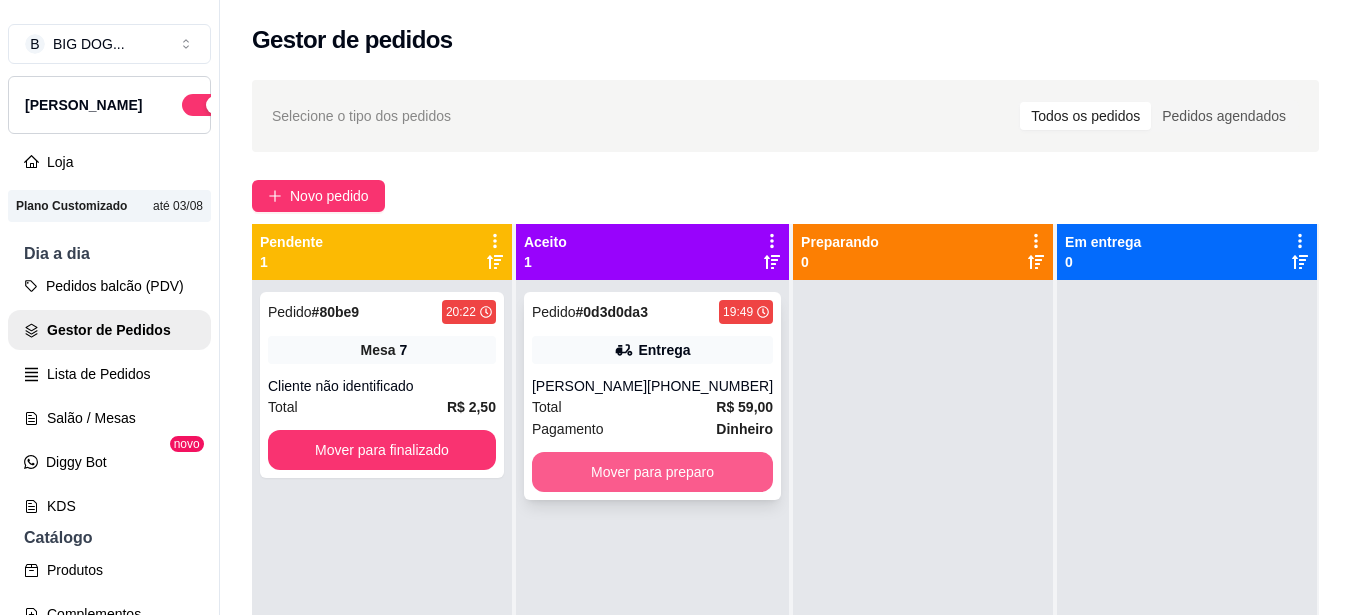 click on "Mover para preparo" at bounding box center [652, 472] 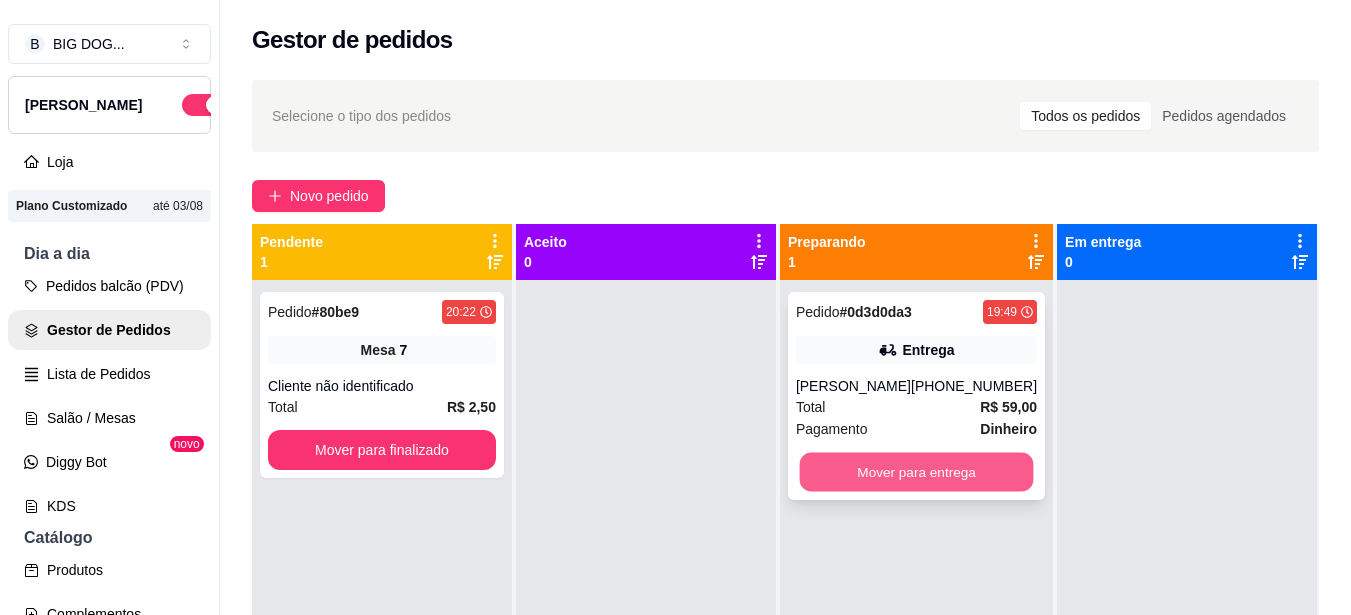 click on "Mover para entrega" at bounding box center (916, 472) 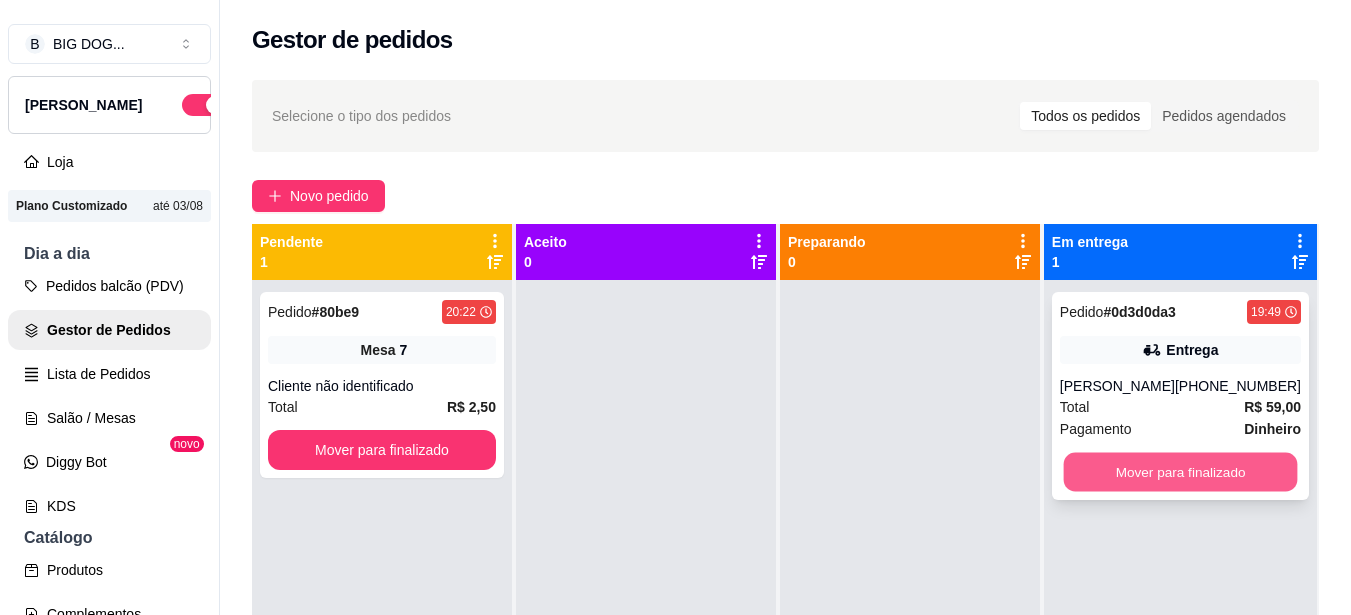 click on "Mover para finalizado" at bounding box center (1180, 472) 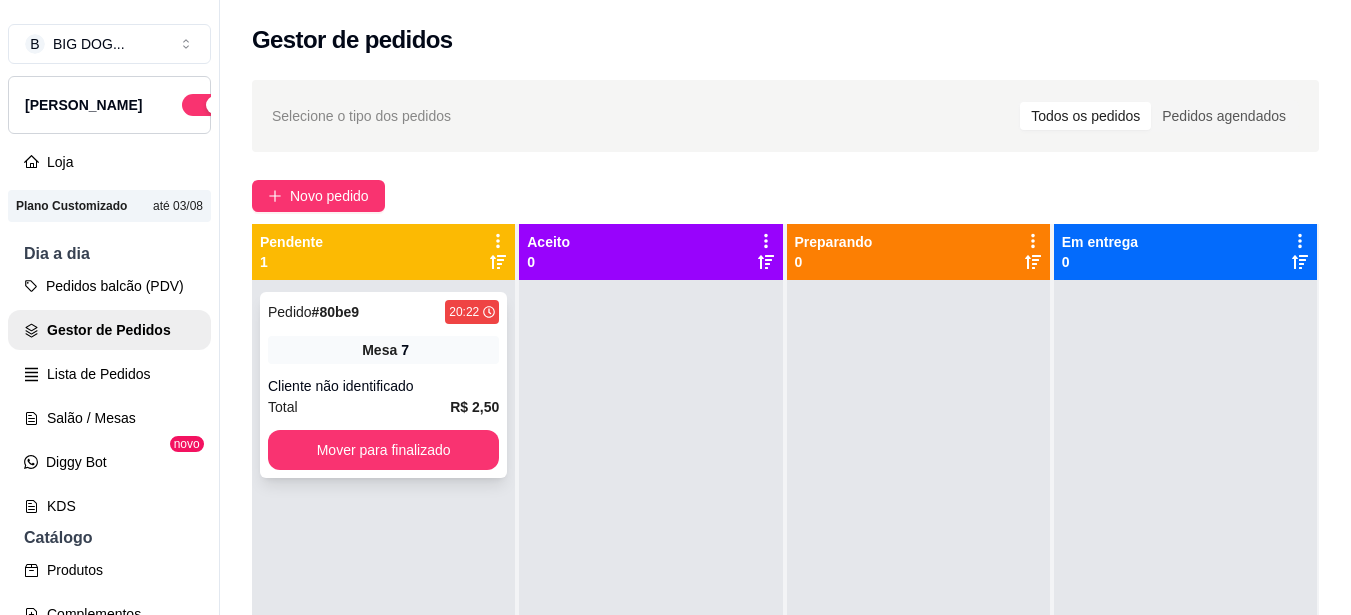 click on "B BIG DOG  ... Loja Aberta Loja Plano Customizado até 03/08   Dia a dia Pedidos balcão (PDV) Gestor de Pedidos Lista de Pedidos Salão / Mesas Diggy Bot novo KDS Catálogo Produtos Complementos Relatórios Relatórios de vendas Relatório de clientes Relatório de fidelidade novo Gerenciar Entregadores novo Nota Fiscal (NFC-e) Controle de caixa Controle de fiado Cupons Clientes Estoque Configurações Diggy Planos Precisa de ajuda? Sair Gestor de pedidos Selecione o tipo dos pedidos Todos os pedidos Pedidos agendados Novo pedido Pendente 1 Pedido  # 80be9 20:22 Mesa 7 Cliente não identificado Total R$ 2,50 Mover para finalizado Aceito 0 Preparando 0 Em entrega 0 Cardápio Digital Diggy © 2025" at bounding box center [675, 307] 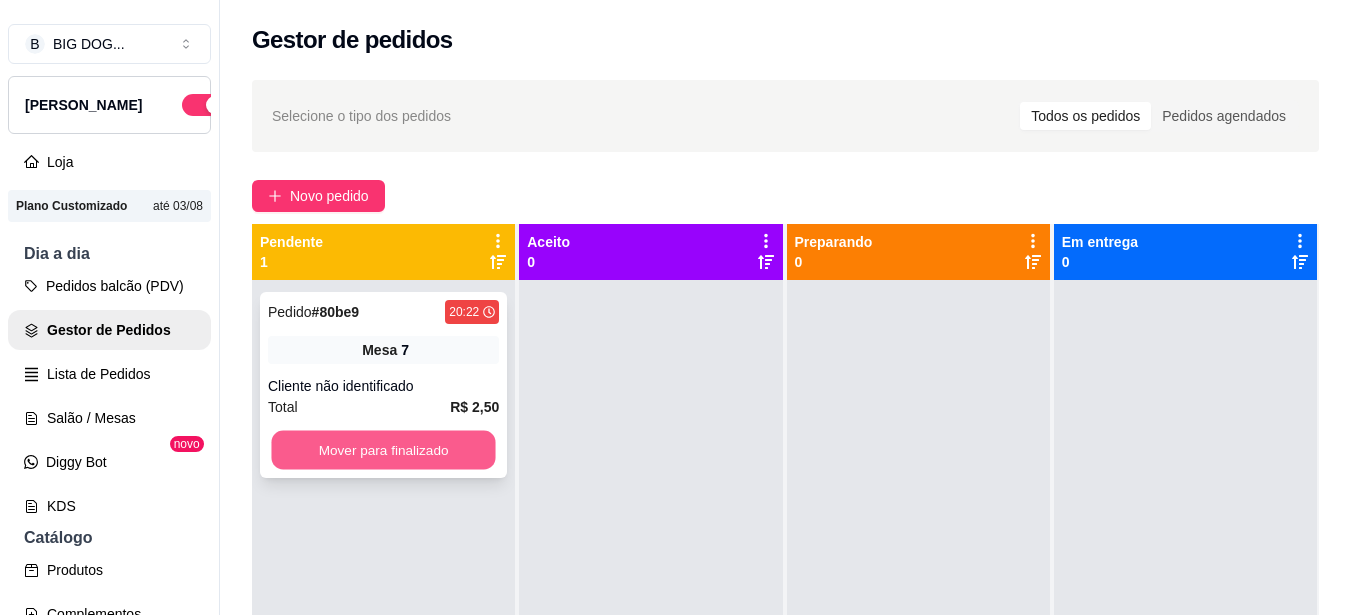 click on "Mover para finalizado" at bounding box center (383, 450) 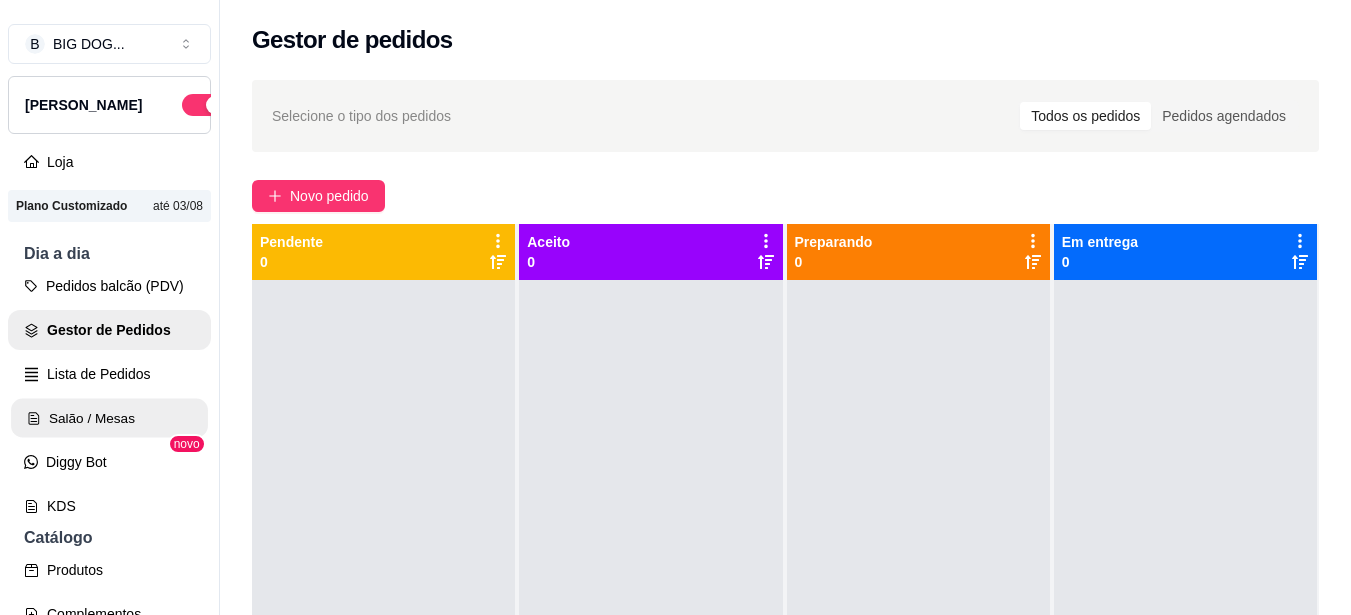 click on "Salão / Mesas" at bounding box center [109, 418] 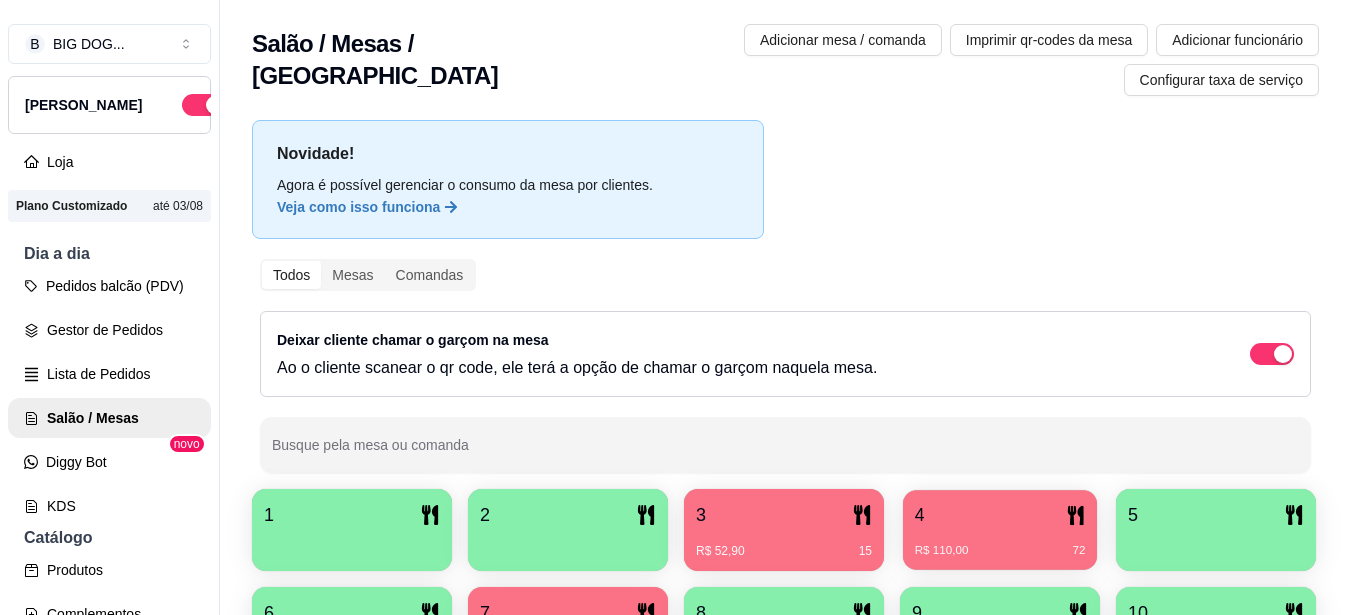 click on "4" at bounding box center (1000, 515) 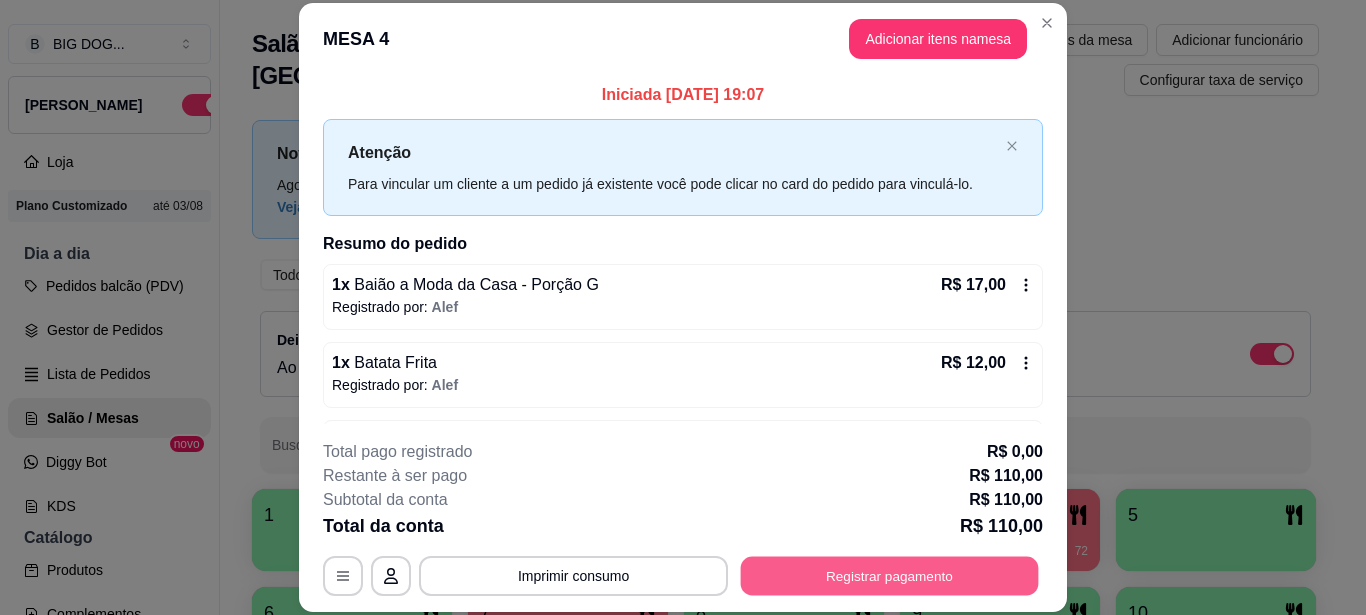 click on "Registrar pagamento" at bounding box center (890, 576) 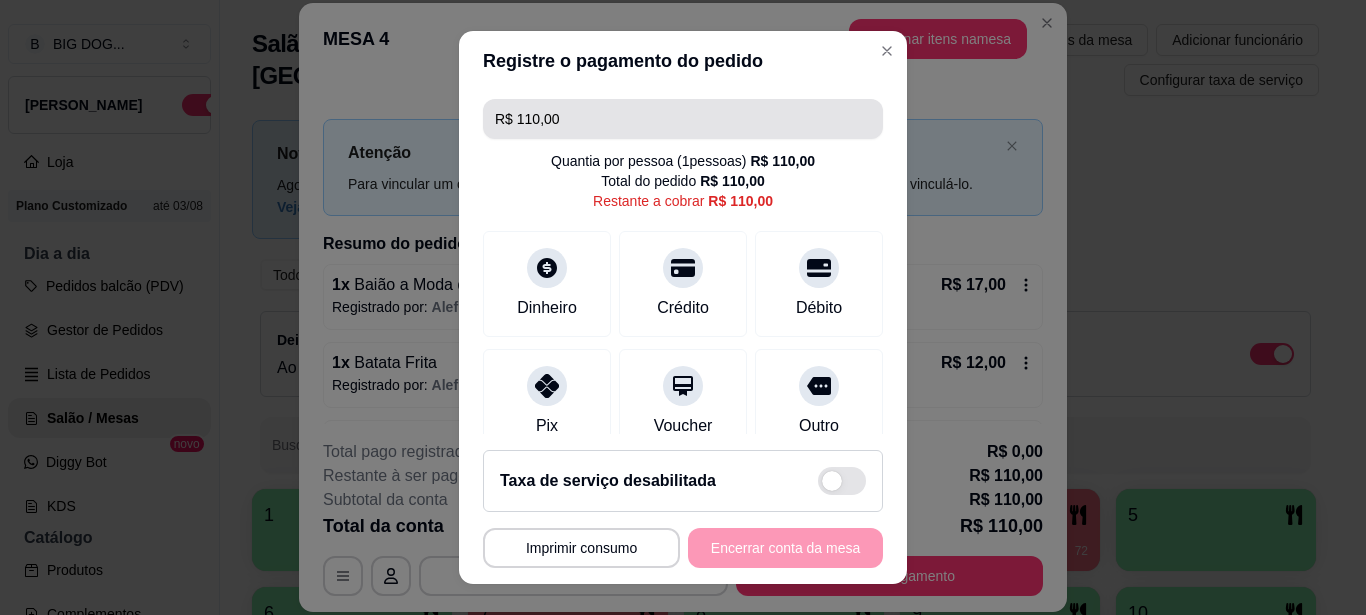 drag, startPoint x: 617, startPoint y: 136, endPoint x: 362, endPoint y: 121, distance: 255.4408 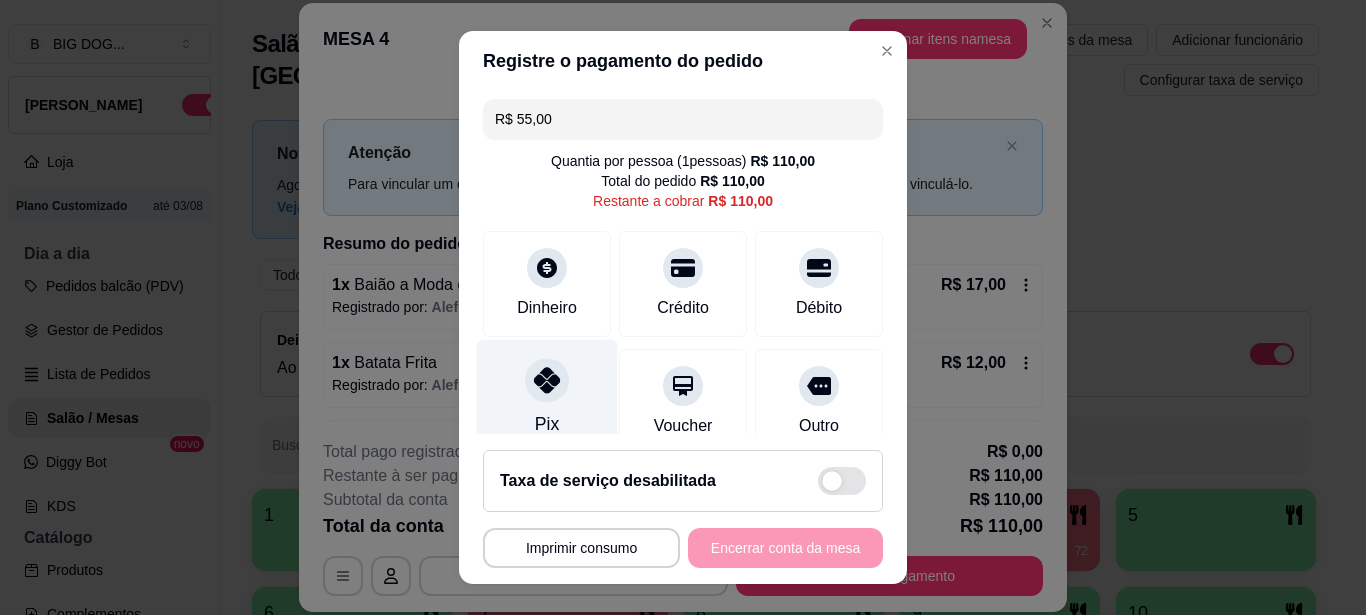 click on "Pix" at bounding box center [547, 397] 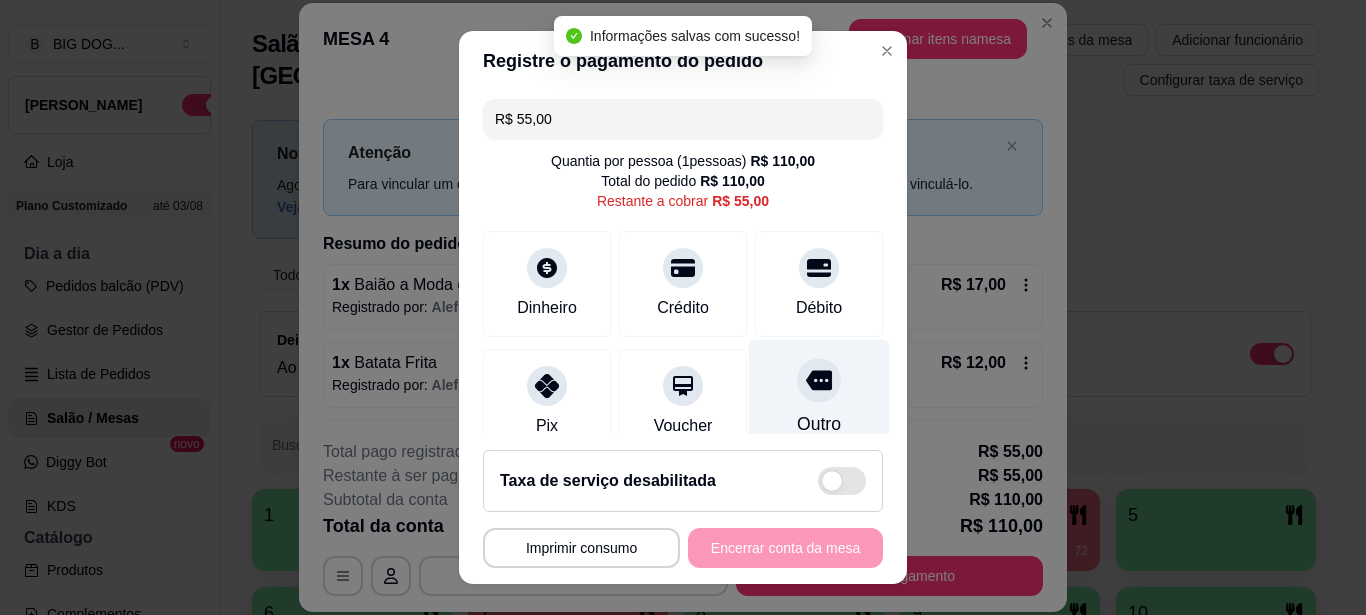 click on "Outro" at bounding box center [819, 397] 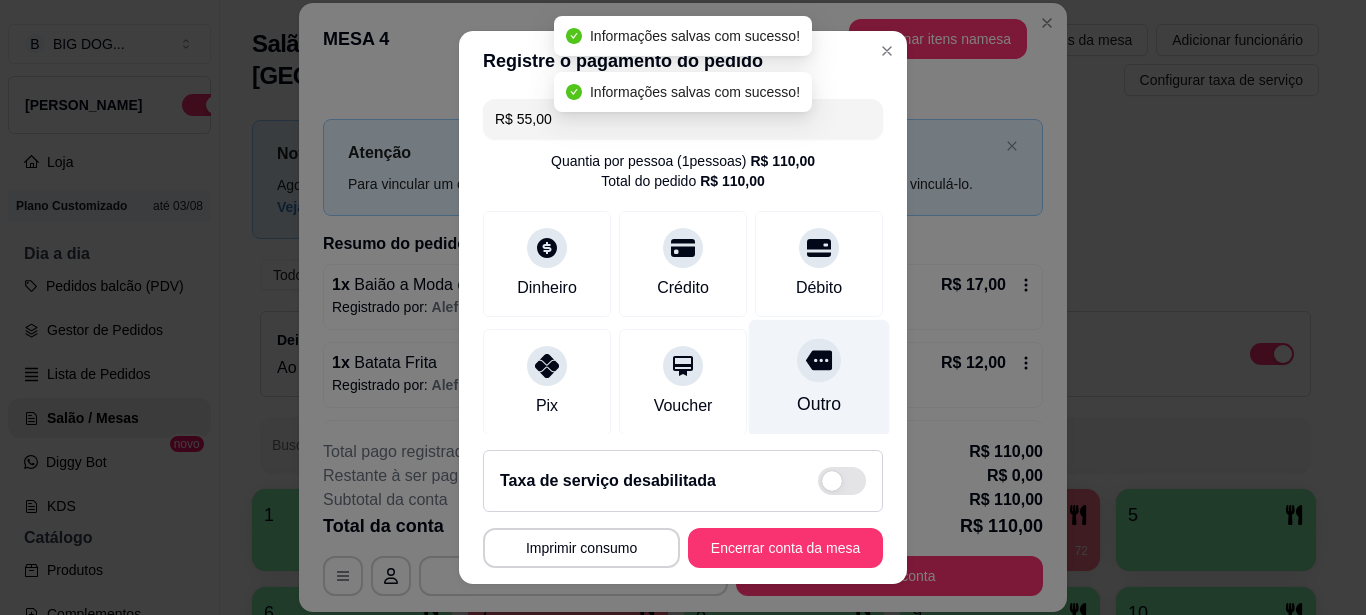 type on "R$ 0,00" 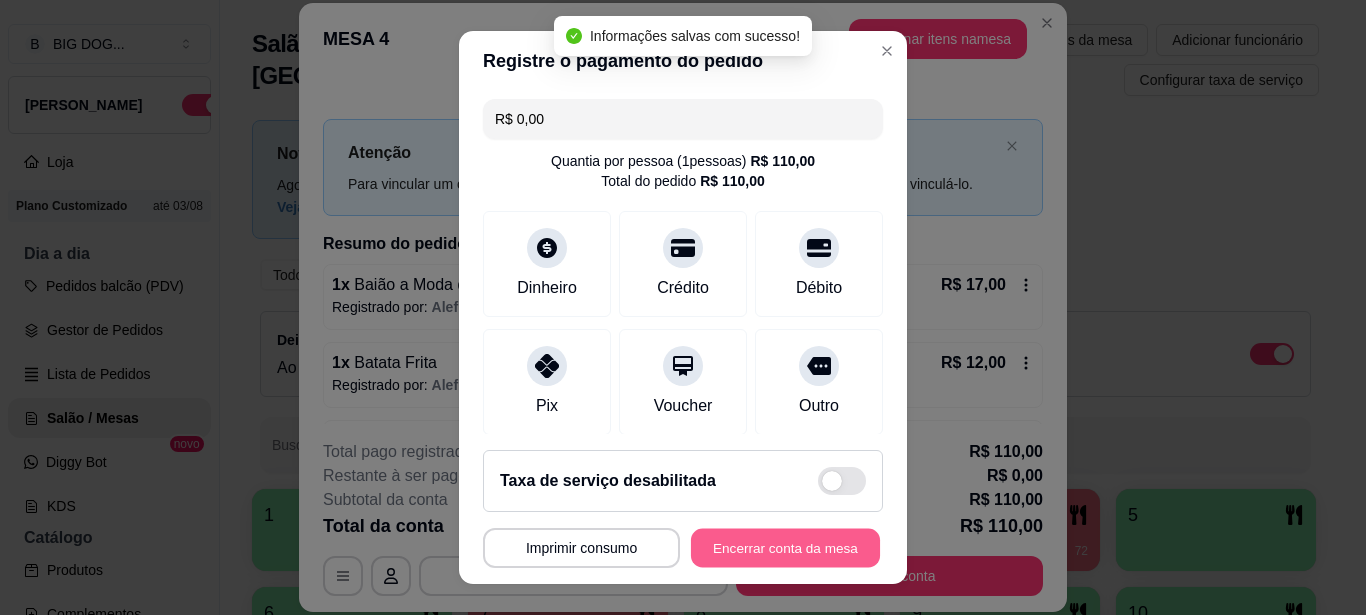 click on "Encerrar conta da mesa" at bounding box center [785, 548] 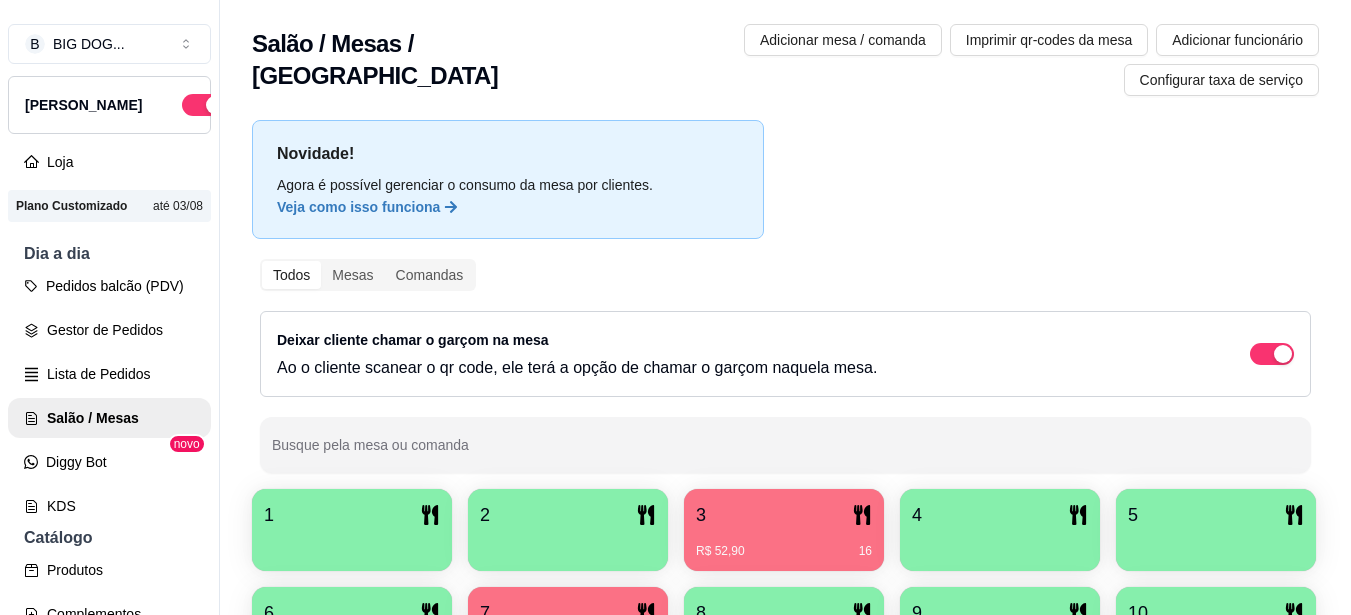 scroll, scrollTop: 244, scrollLeft: 0, axis: vertical 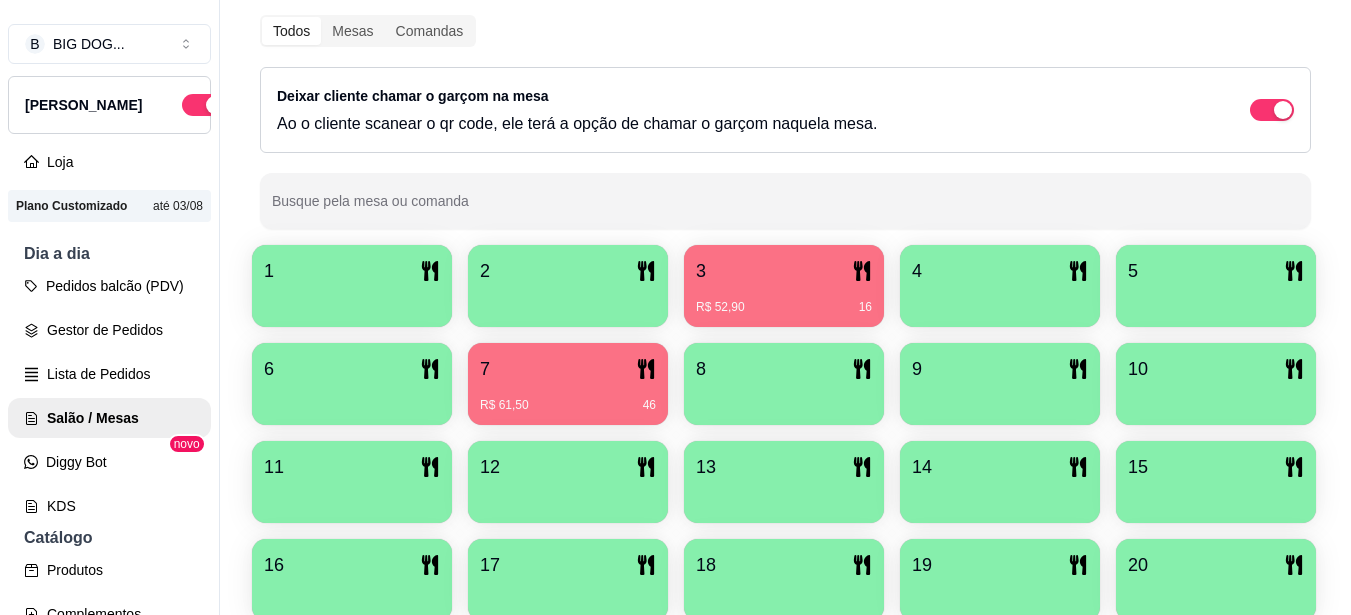click on "7" at bounding box center [568, 369] 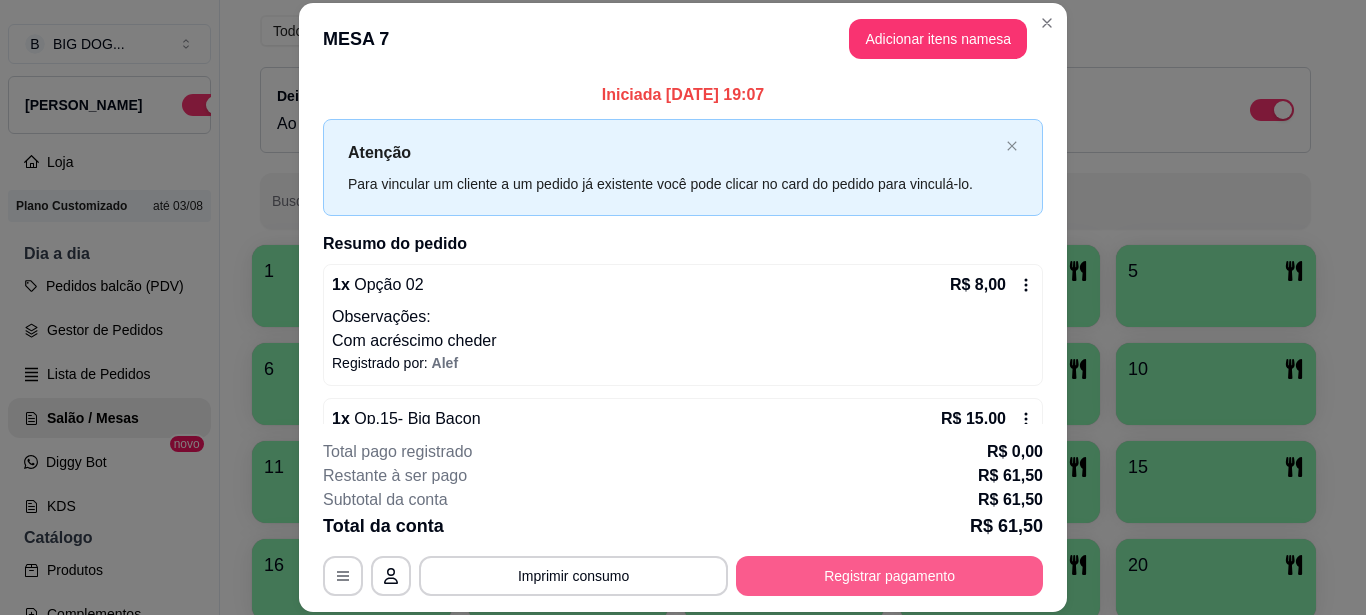 click on "Registrar pagamento" at bounding box center [889, 576] 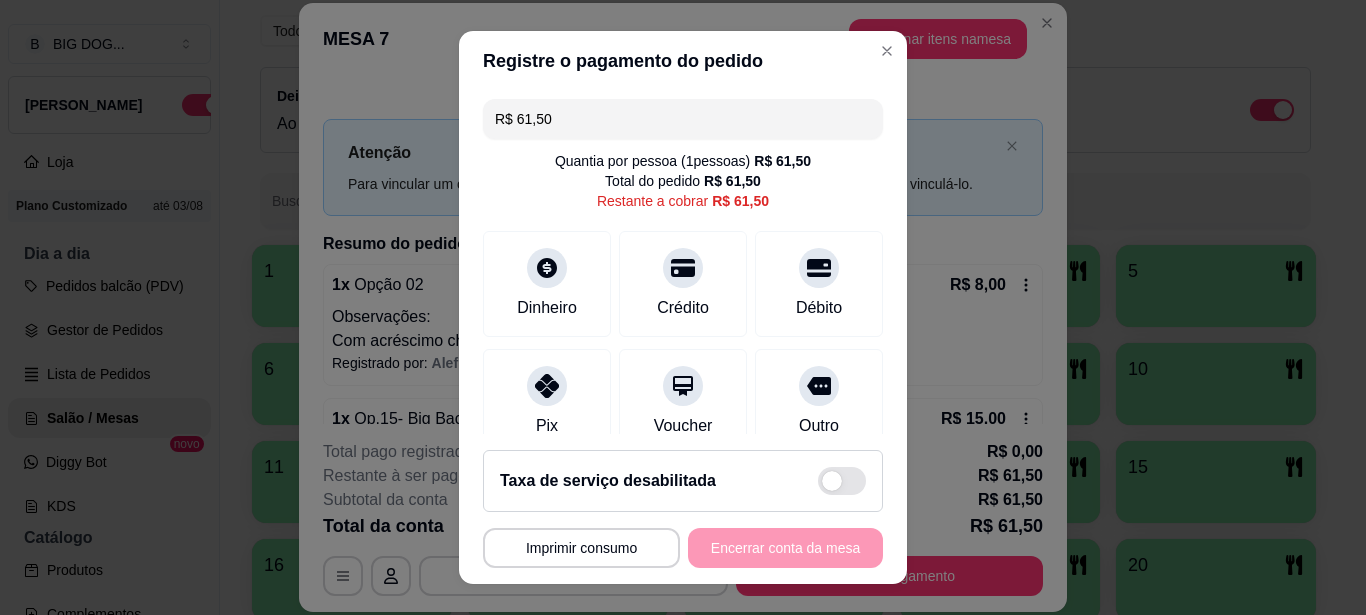drag, startPoint x: 574, startPoint y: 119, endPoint x: 358, endPoint y: 81, distance: 219.31712 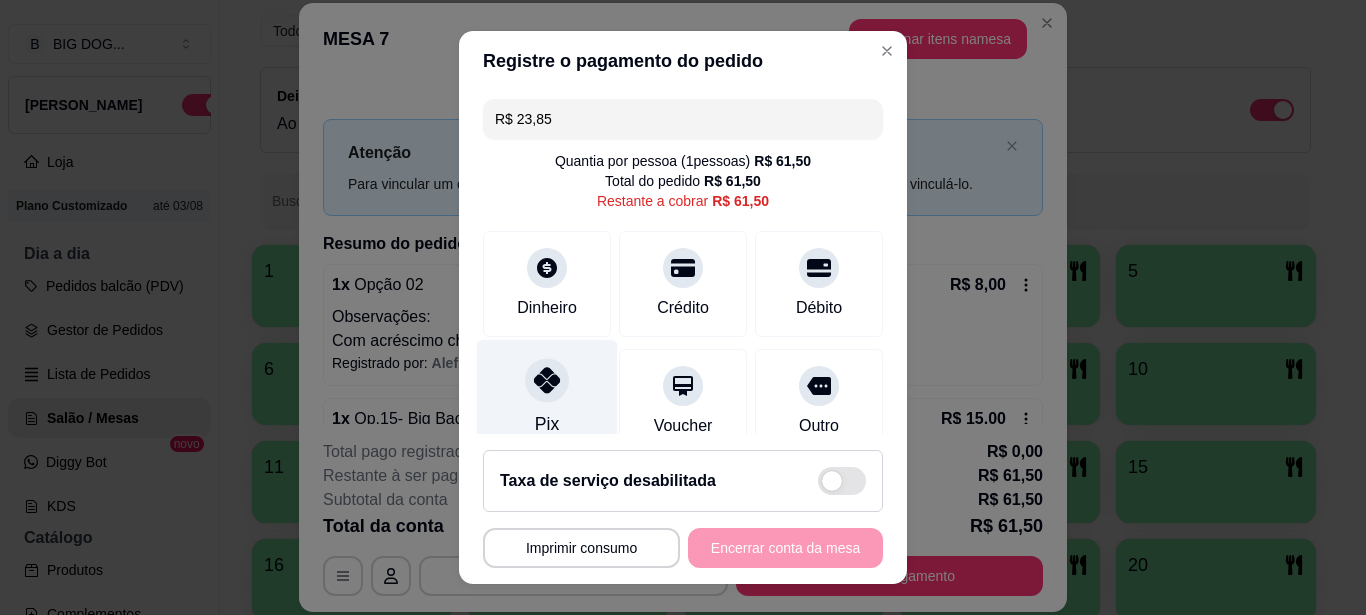 click 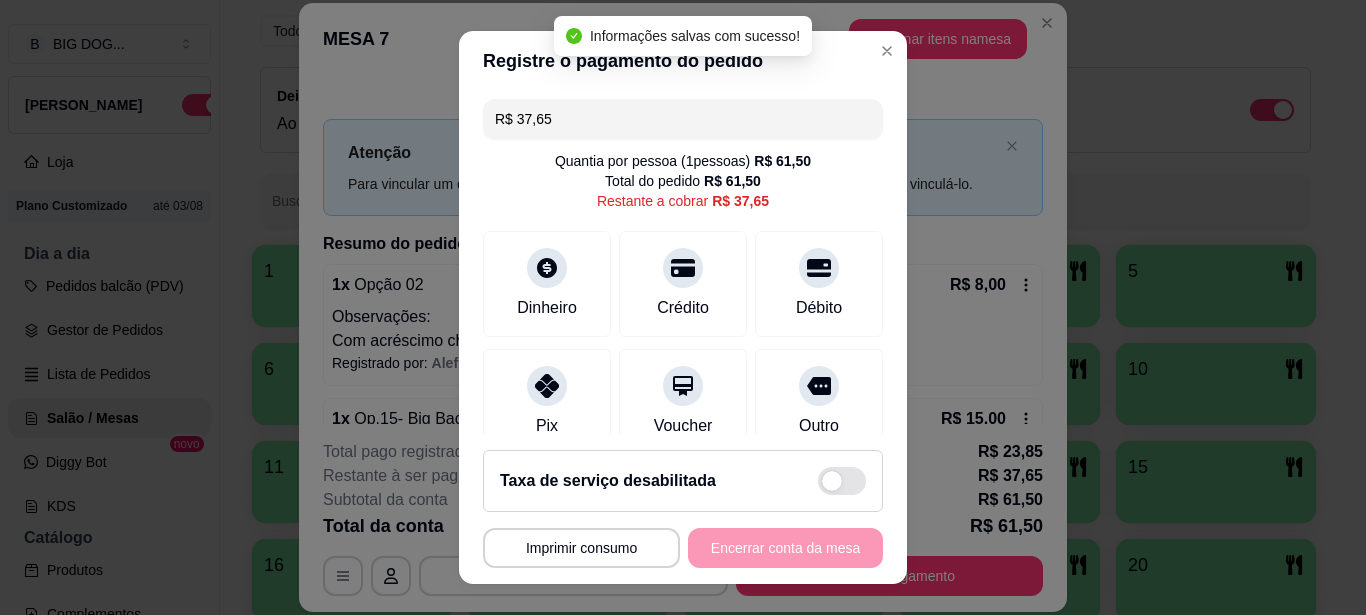 drag, startPoint x: 601, startPoint y: 106, endPoint x: 305, endPoint y: 91, distance: 296.37982 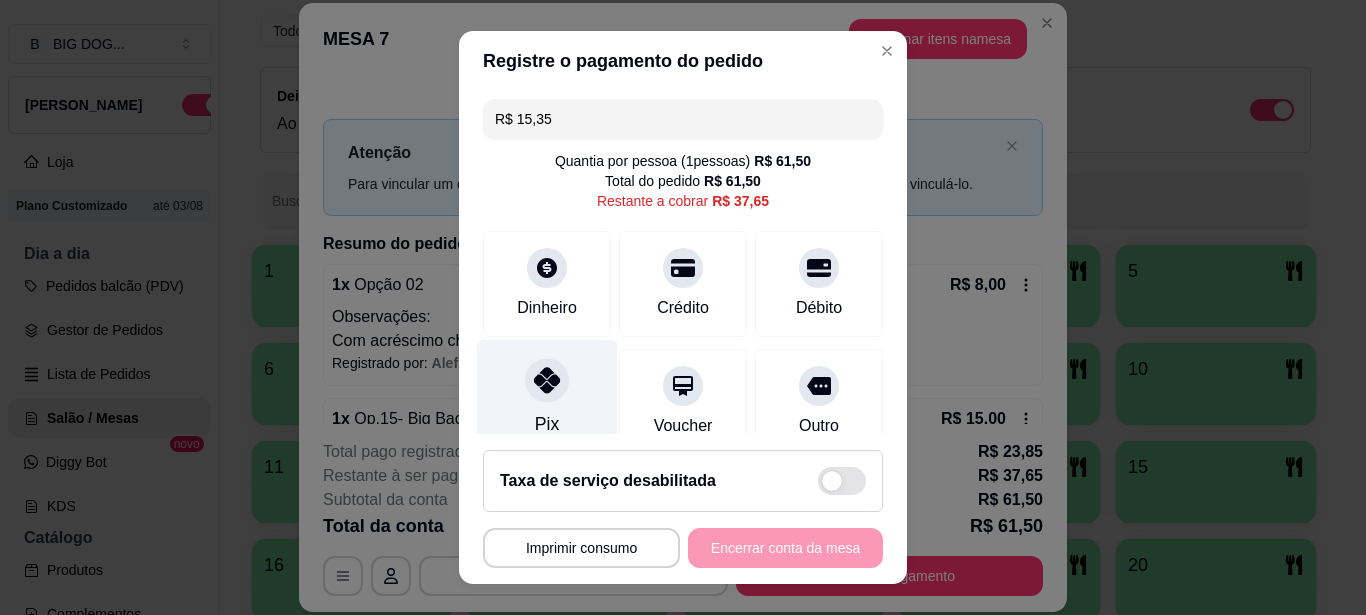 click on "Pix" at bounding box center (547, 397) 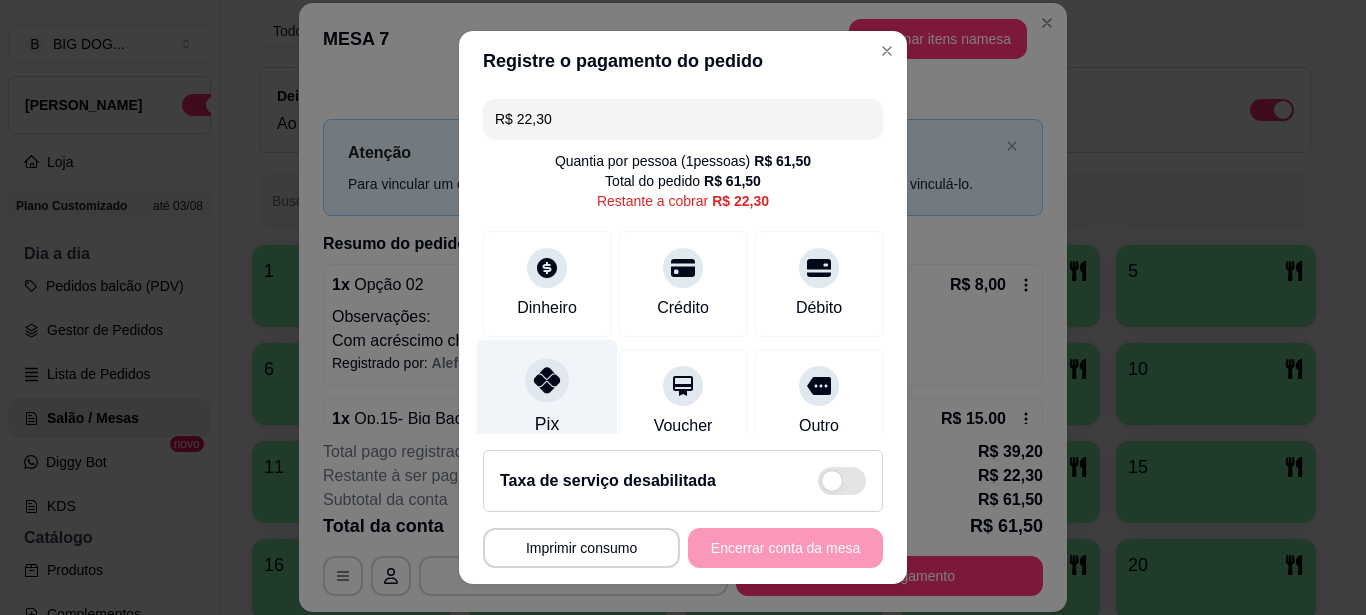 click on "Pix" at bounding box center [547, 397] 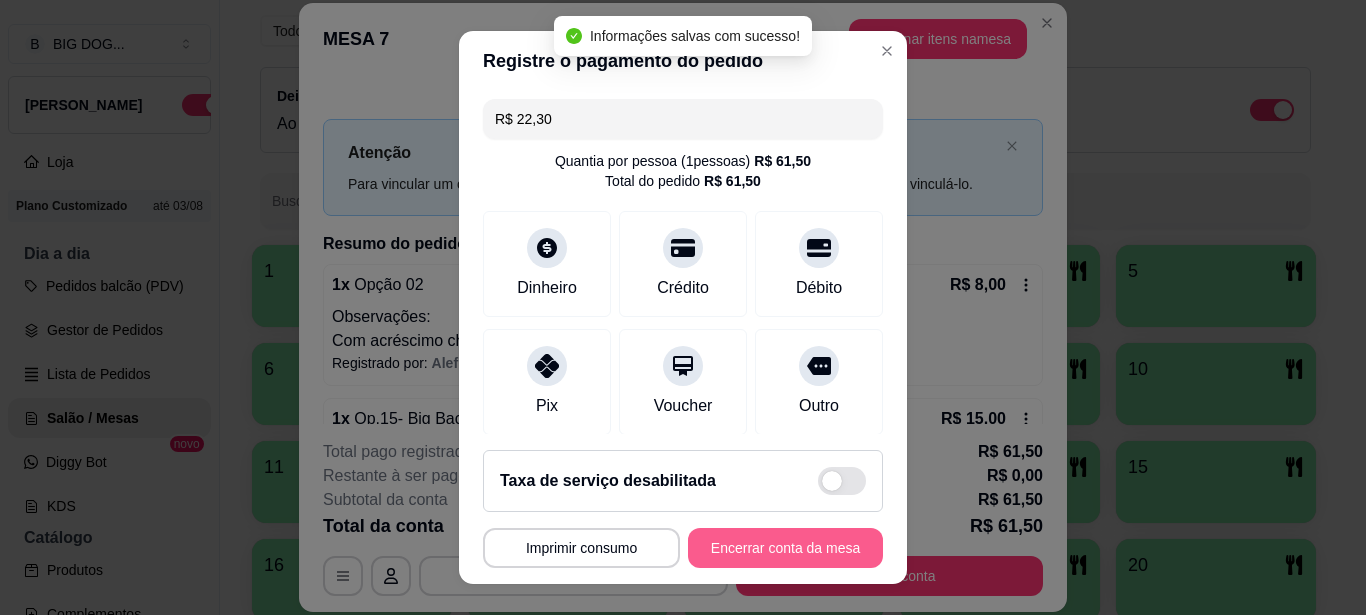 type on "R$ 0,00" 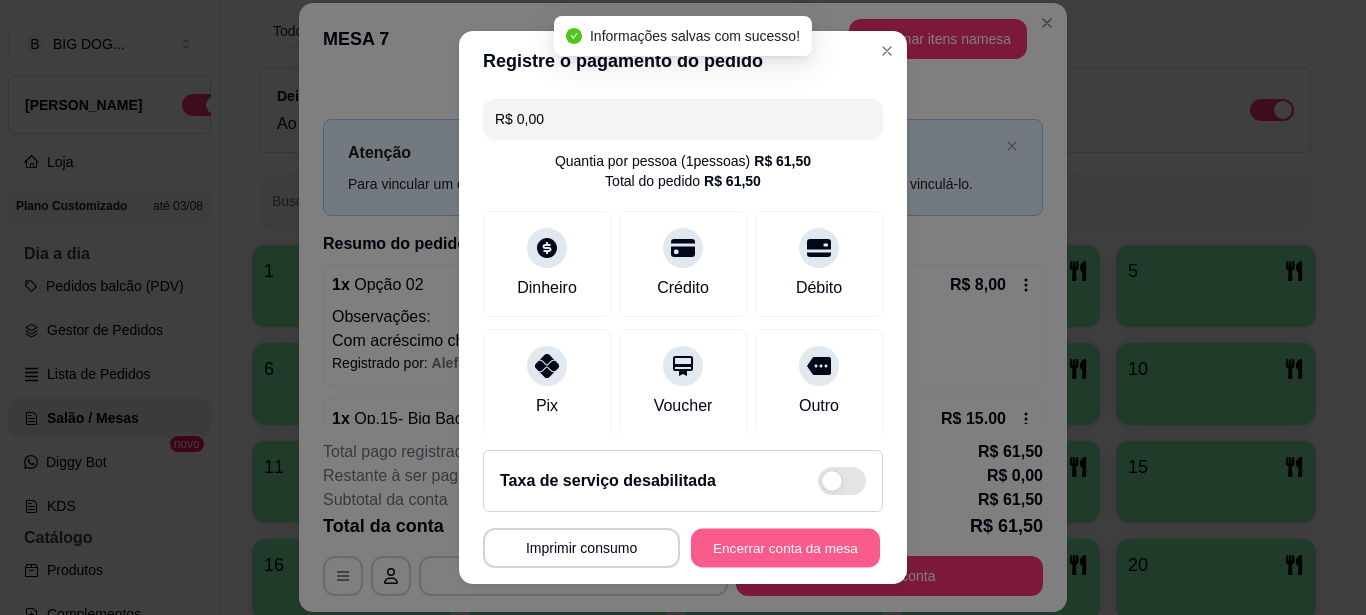 click on "Encerrar conta da mesa" at bounding box center (785, 548) 